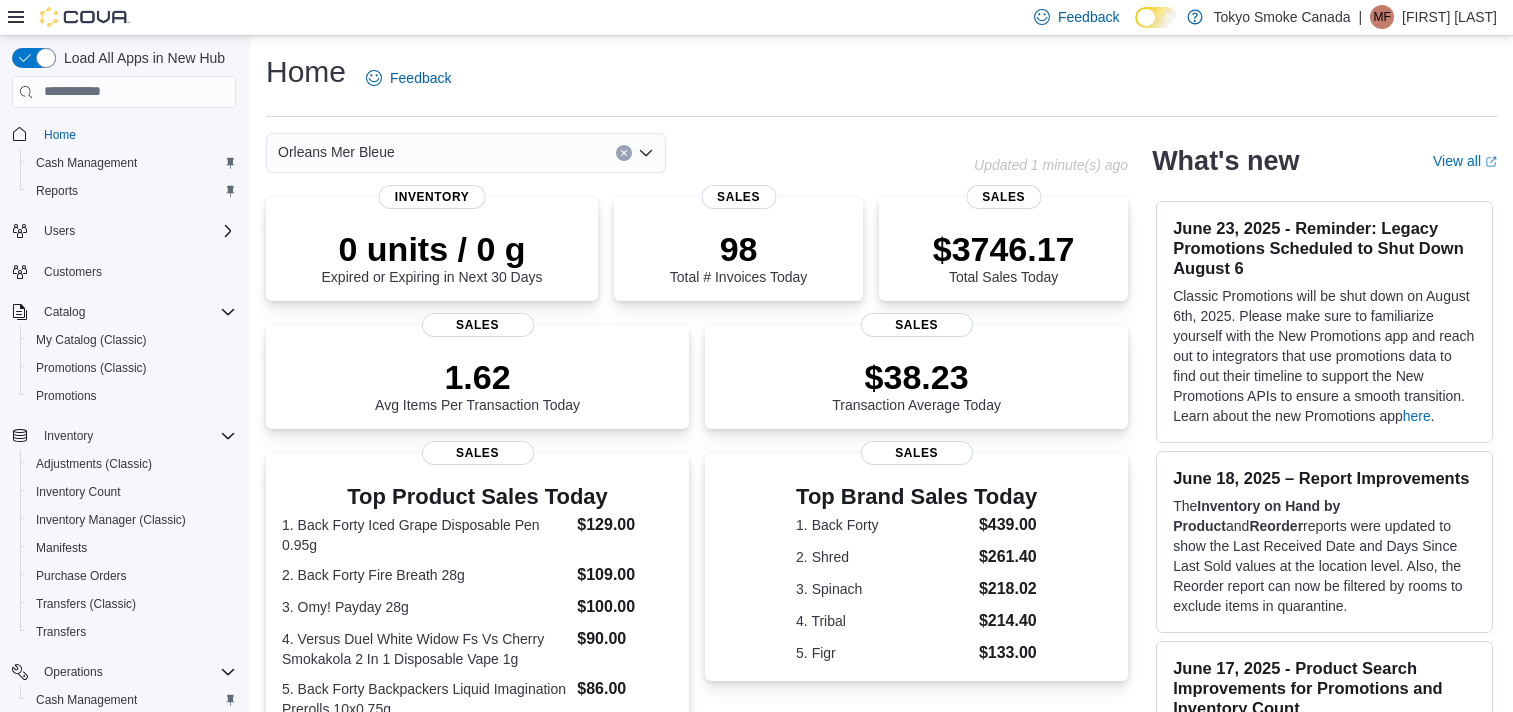 scroll, scrollTop: 0, scrollLeft: 0, axis: both 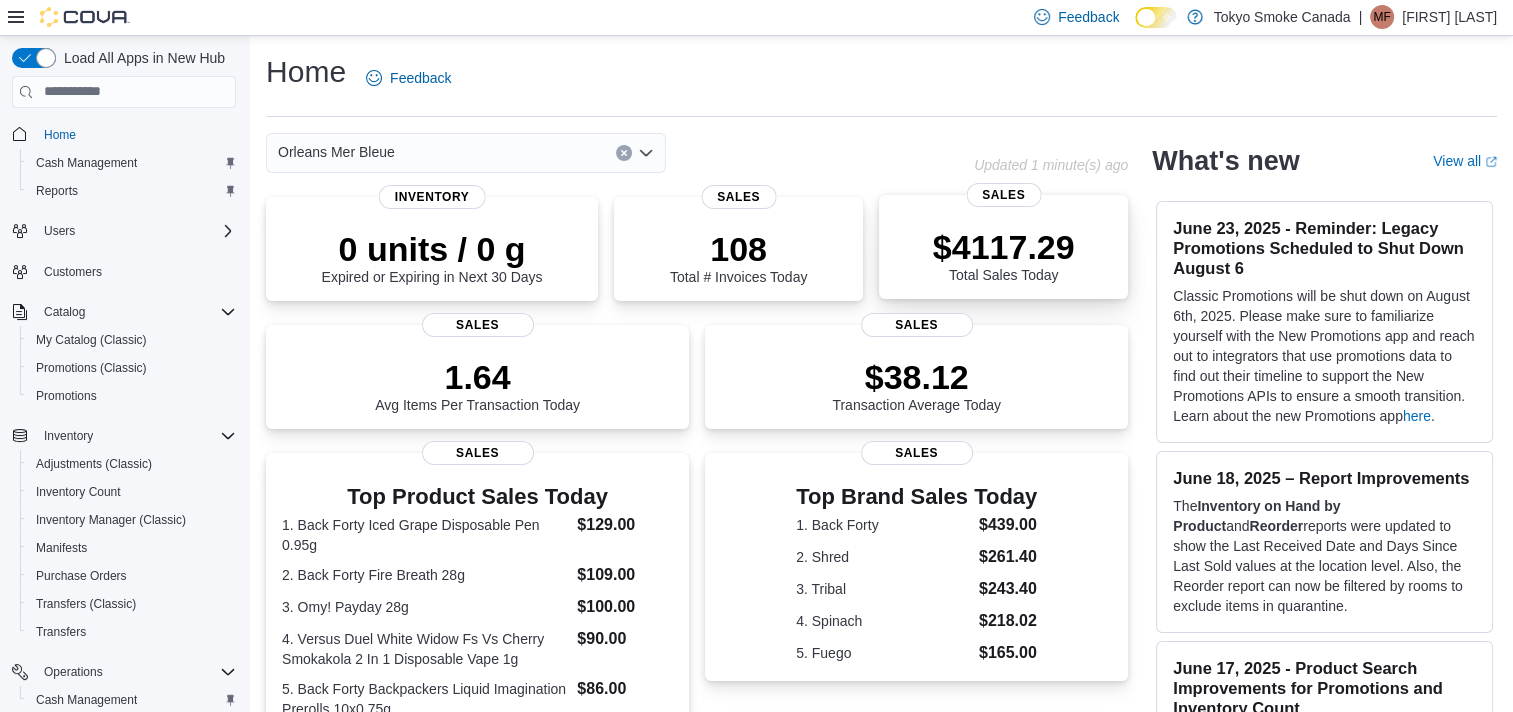 click on "$4117.29" at bounding box center (1004, 247) 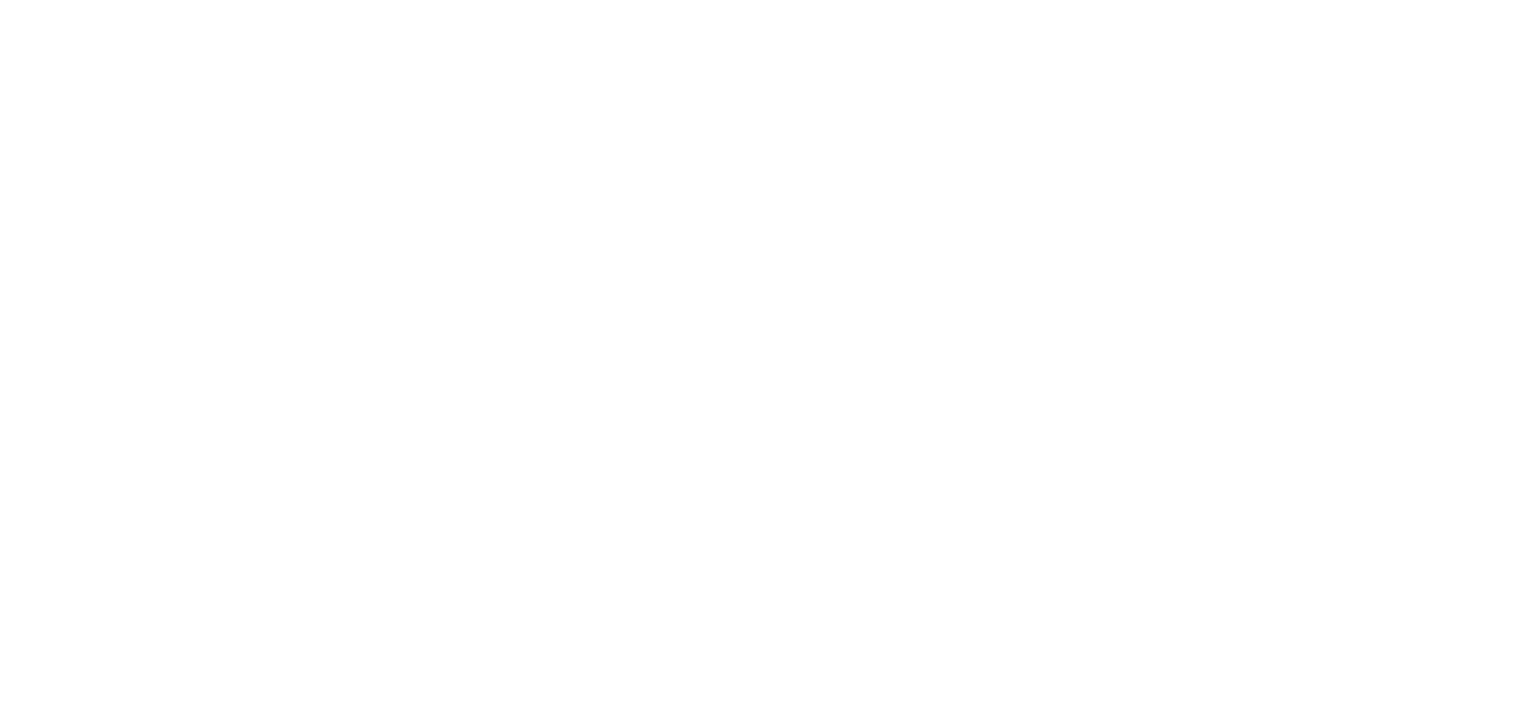scroll, scrollTop: 0, scrollLeft: 0, axis: both 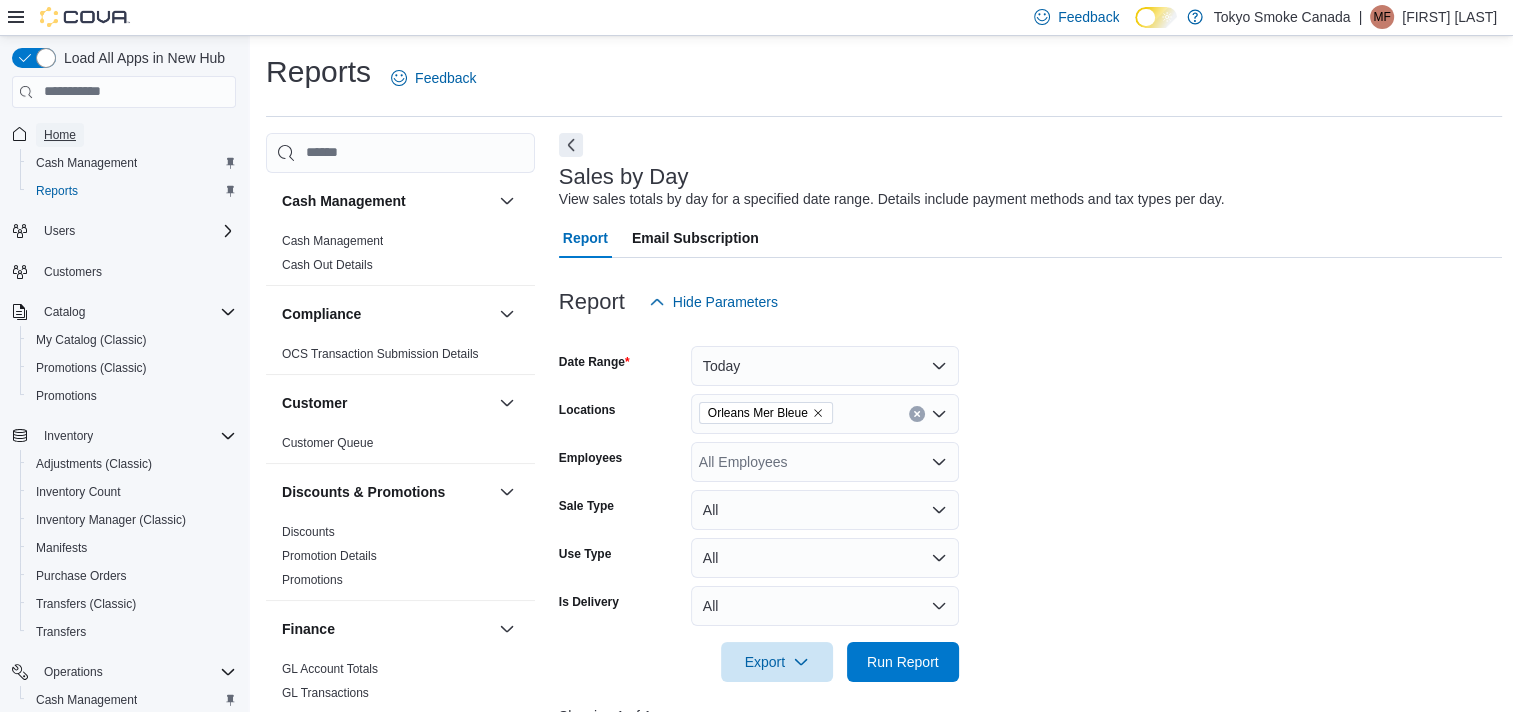 click on "Home" at bounding box center [60, 135] 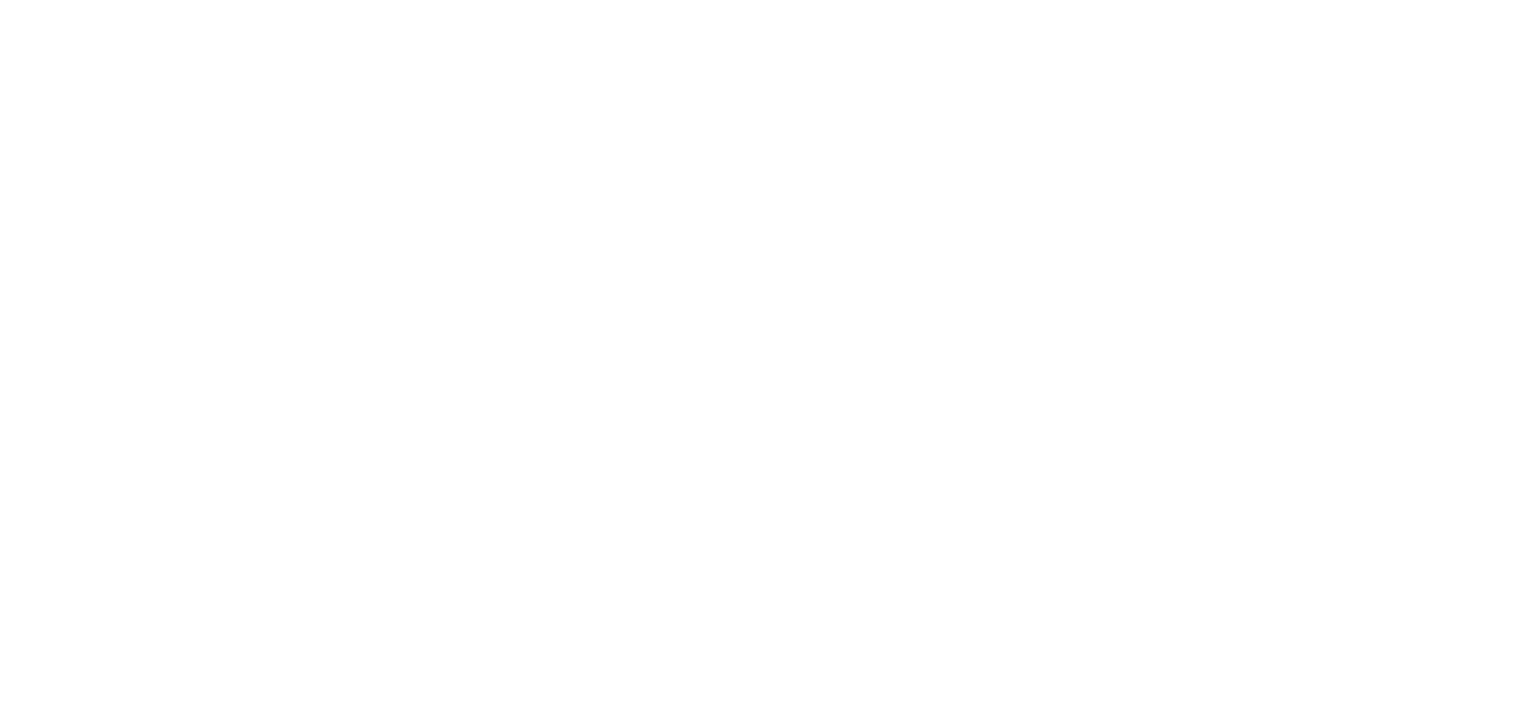 scroll, scrollTop: 0, scrollLeft: 0, axis: both 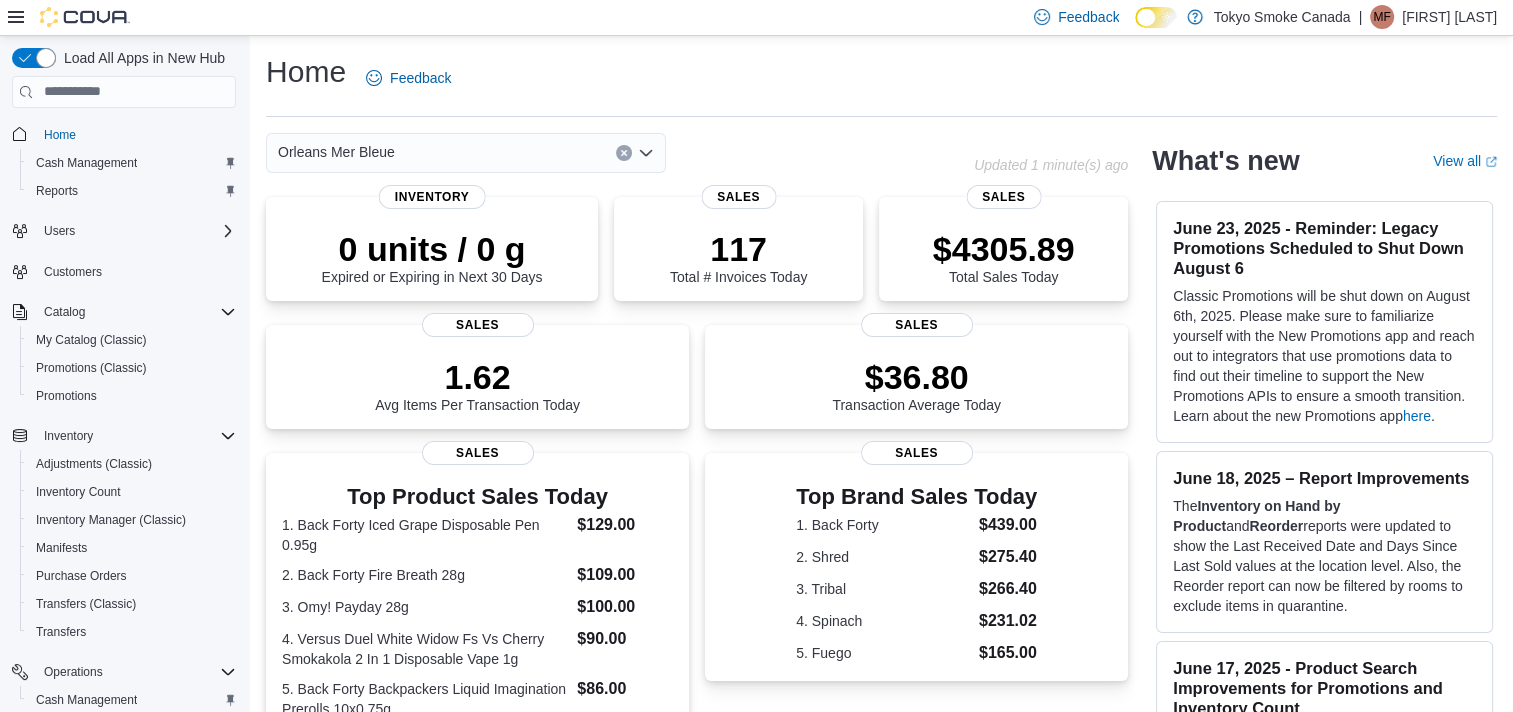 click on "Orleans Mer Bleue" at bounding box center (620, 153) 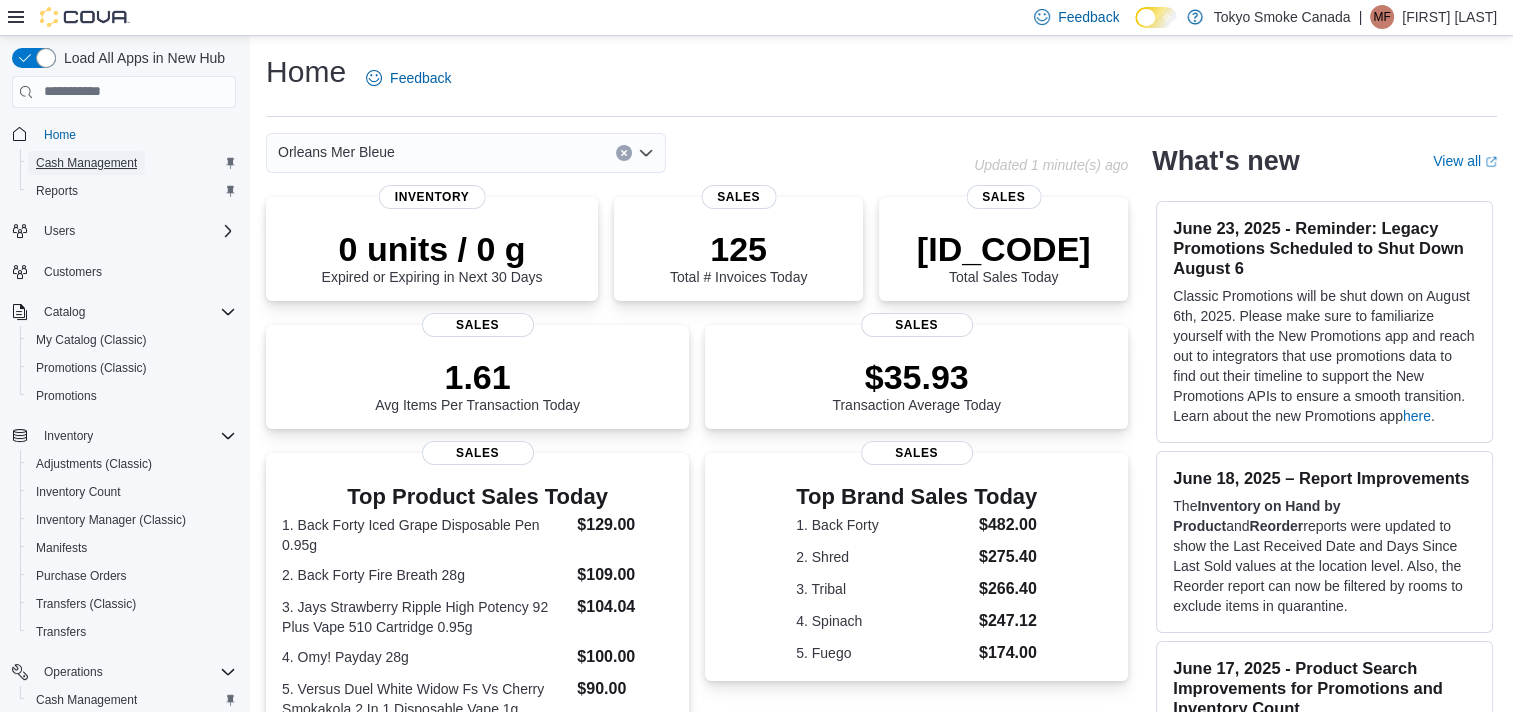 click on "Cash Management" at bounding box center [86, 163] 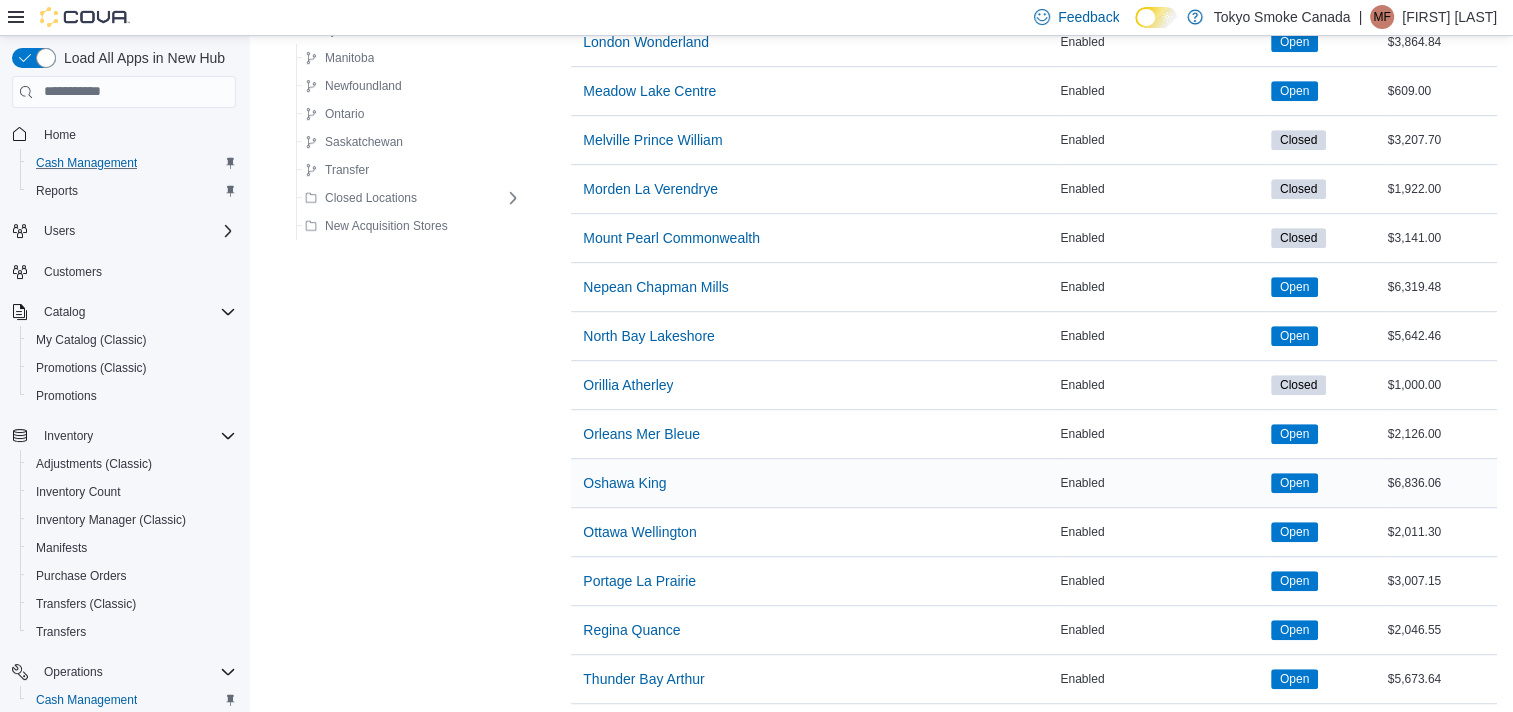 scroll, scrollTop: 1100, scrollLeft: 0, axis: vertical 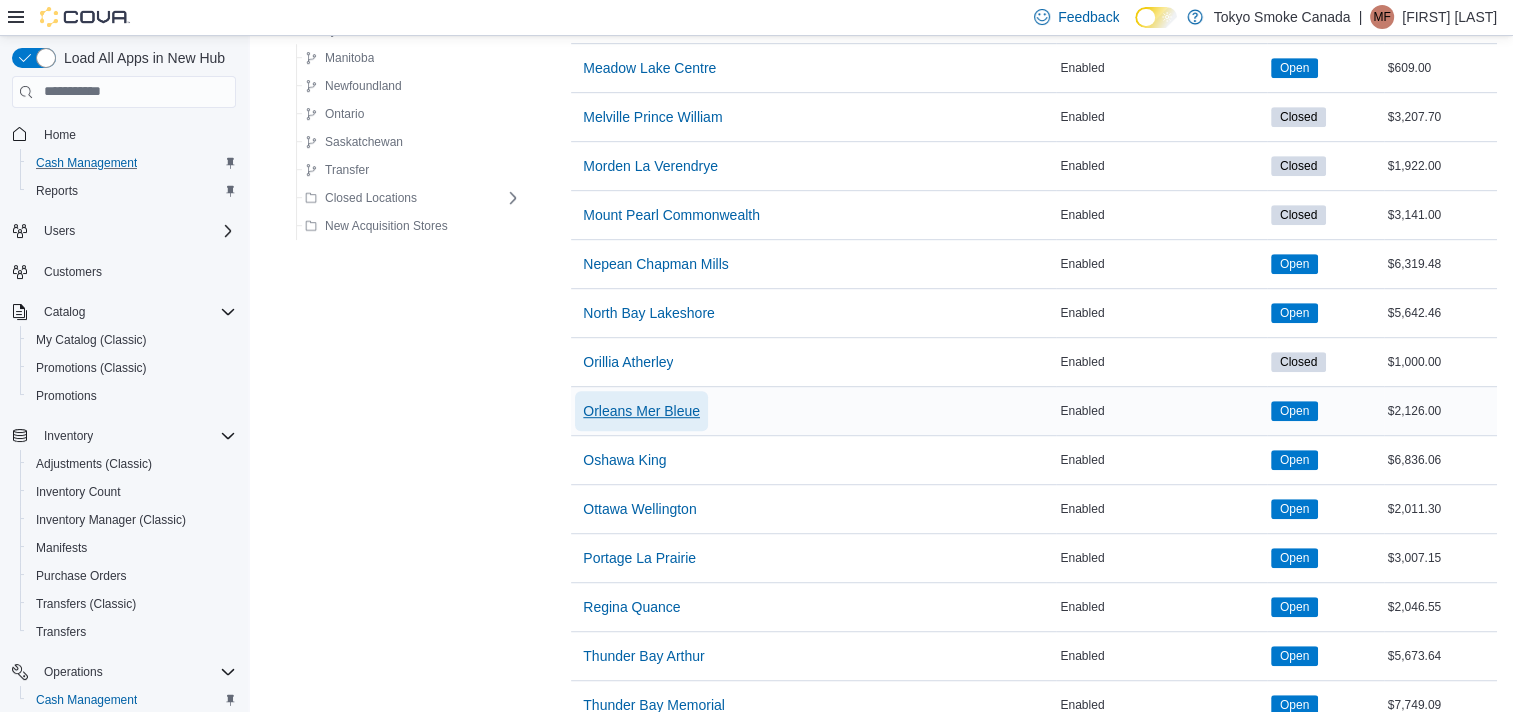 click on "Orleans Mer Bleue" at bounding box center (641, 411) 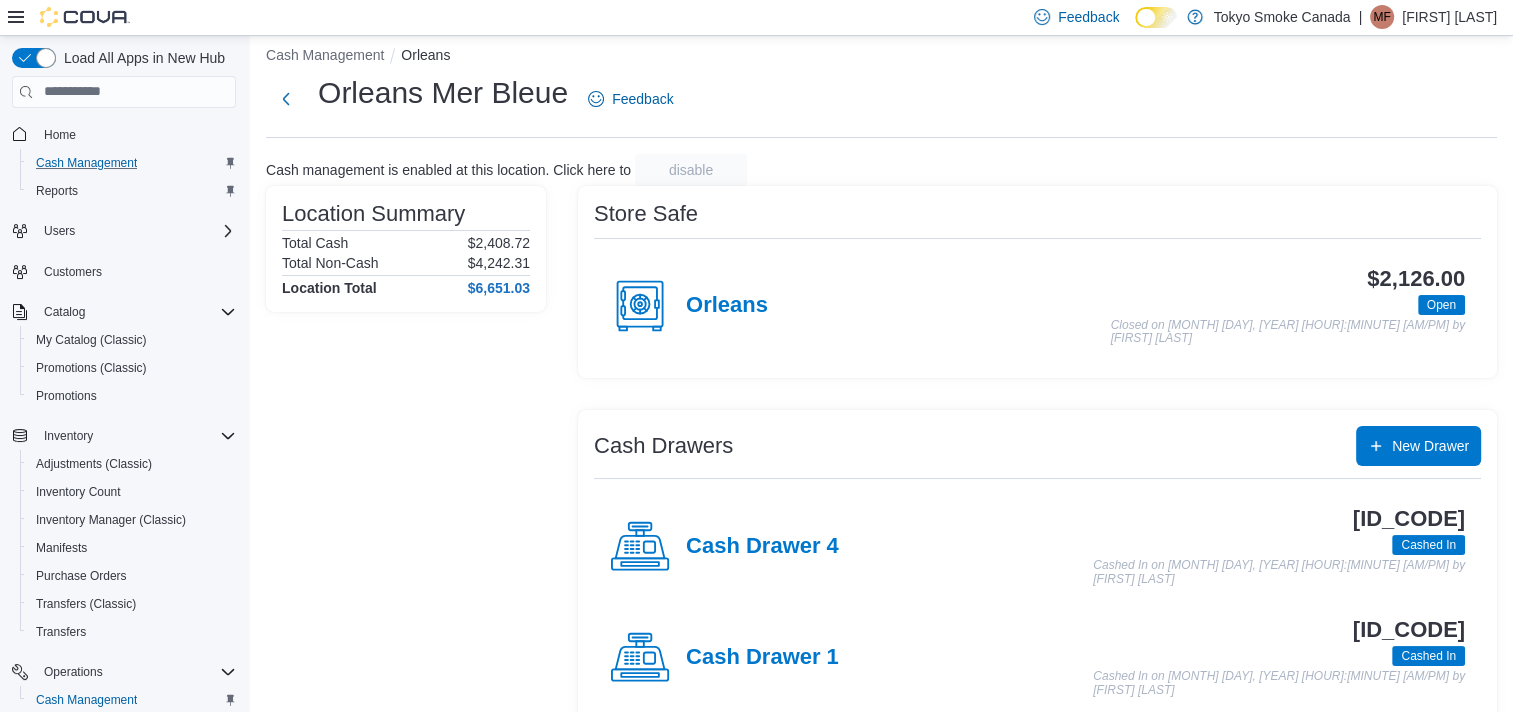 scroll, scrollTop: 0, scrollLeft: 0, axis: both 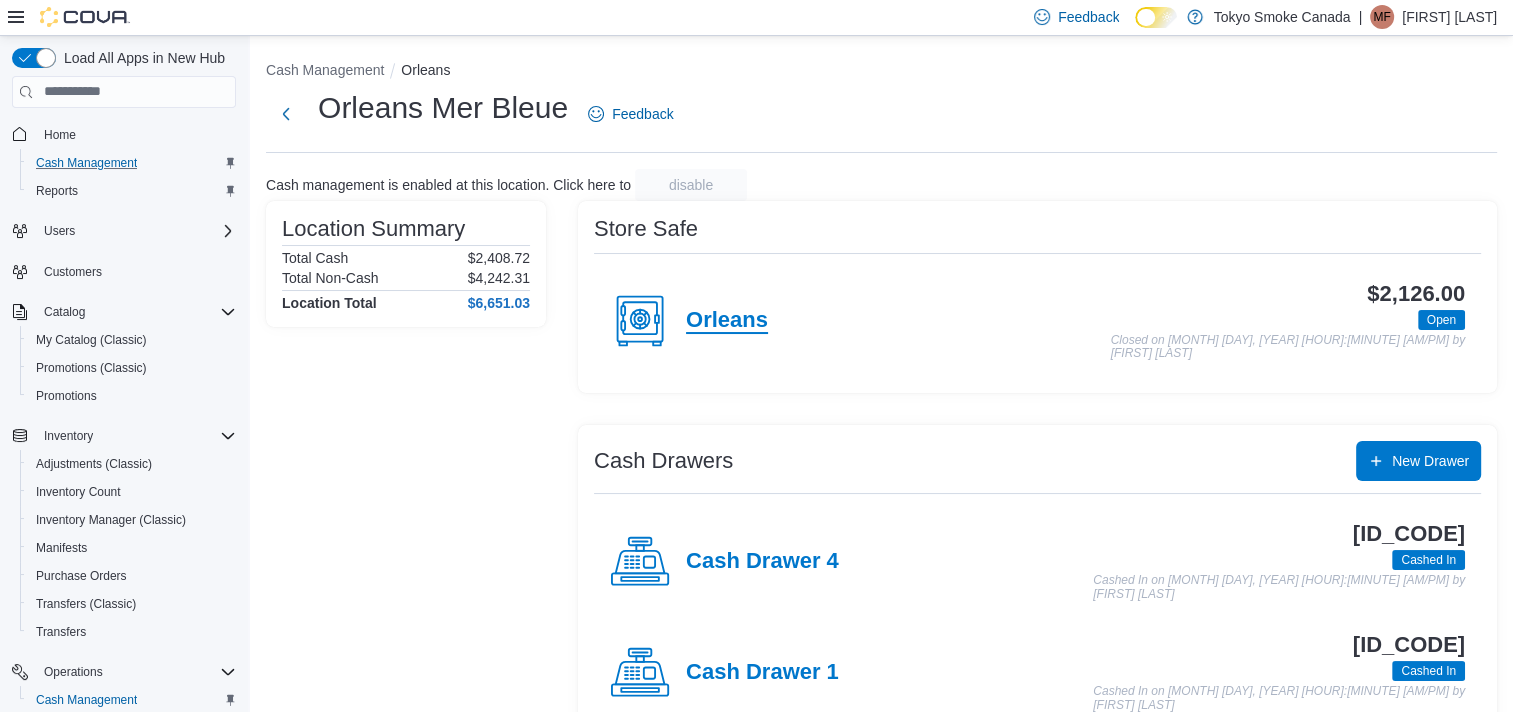 click on "Orleans" at bounding box center (727, 321) 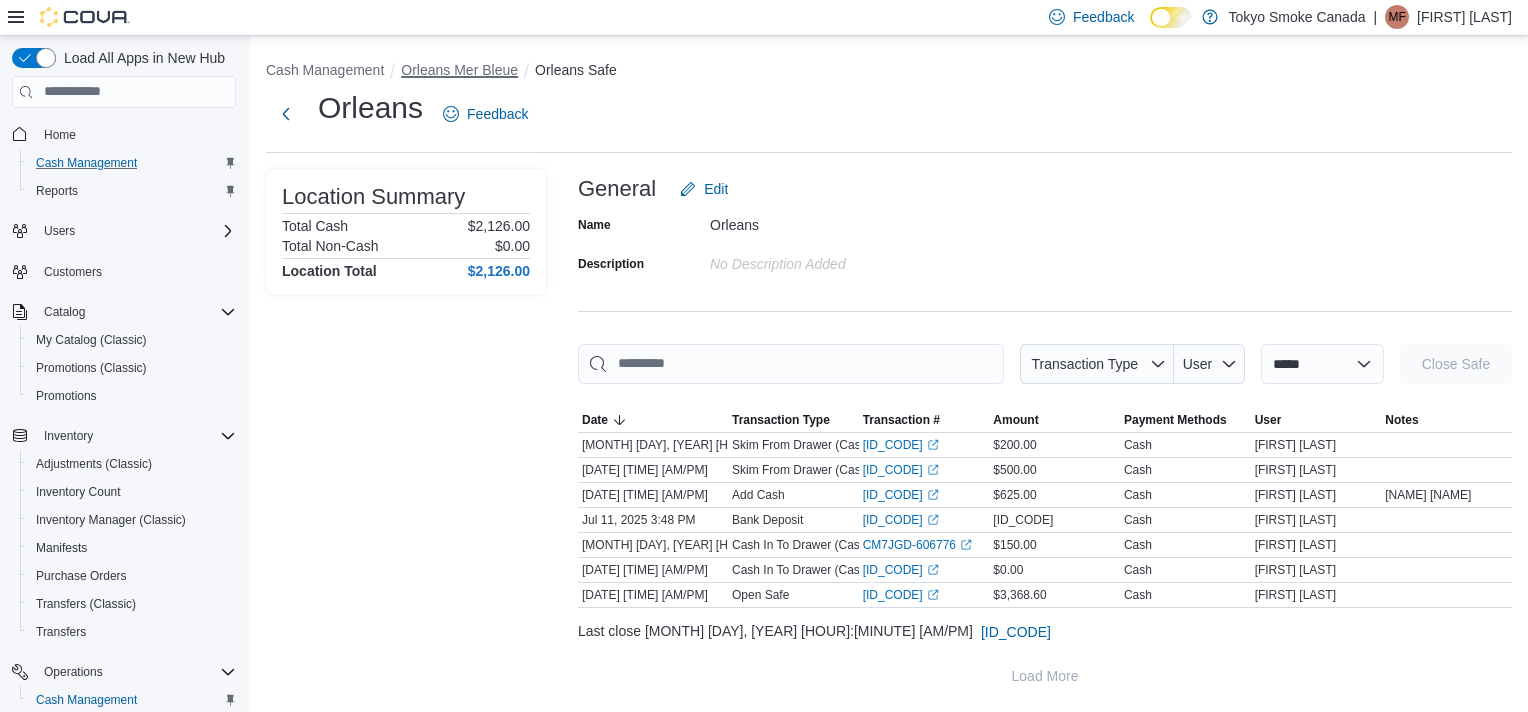 click on "Orleans Mer Bleue" at bounding box center [459, 70] 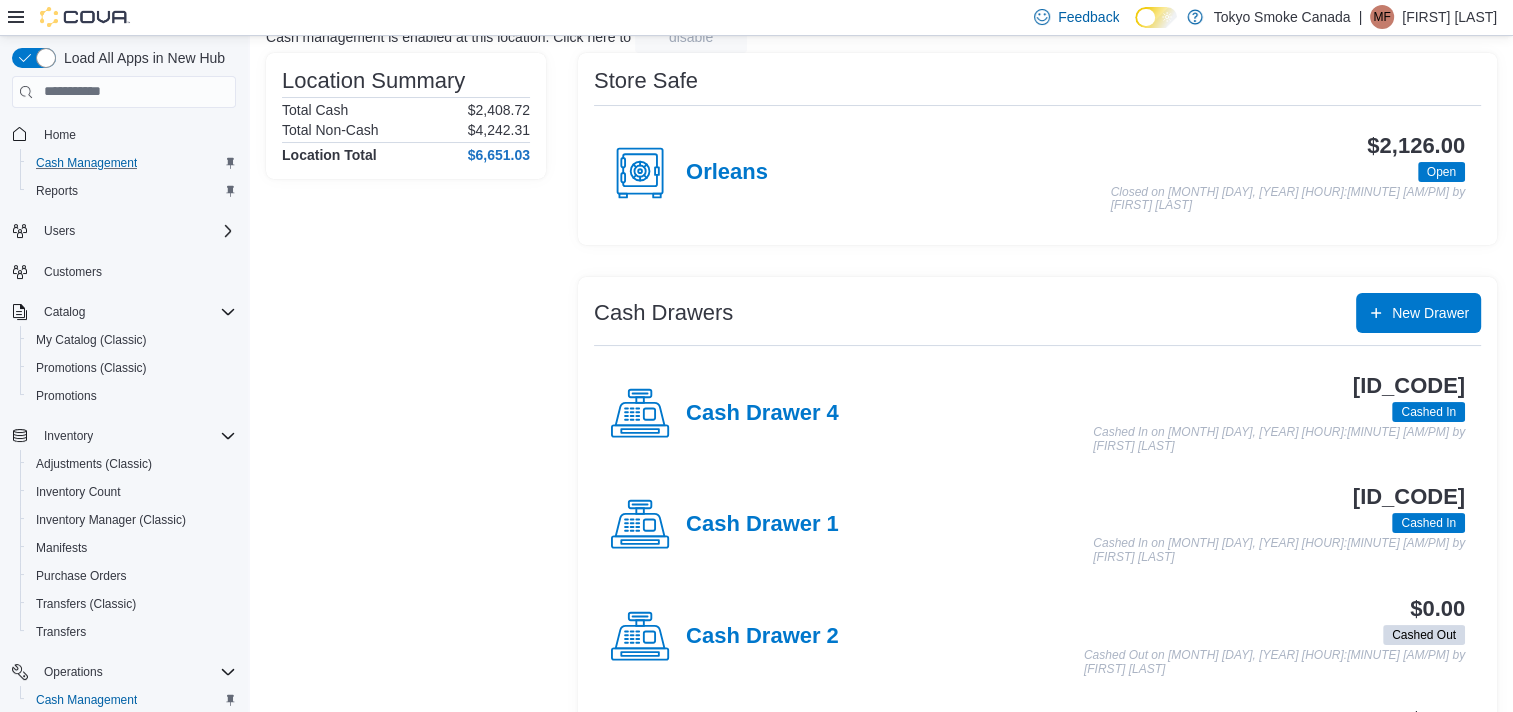 scroll, scrollTop: 100, scrollLeft: 0, axis: vertical 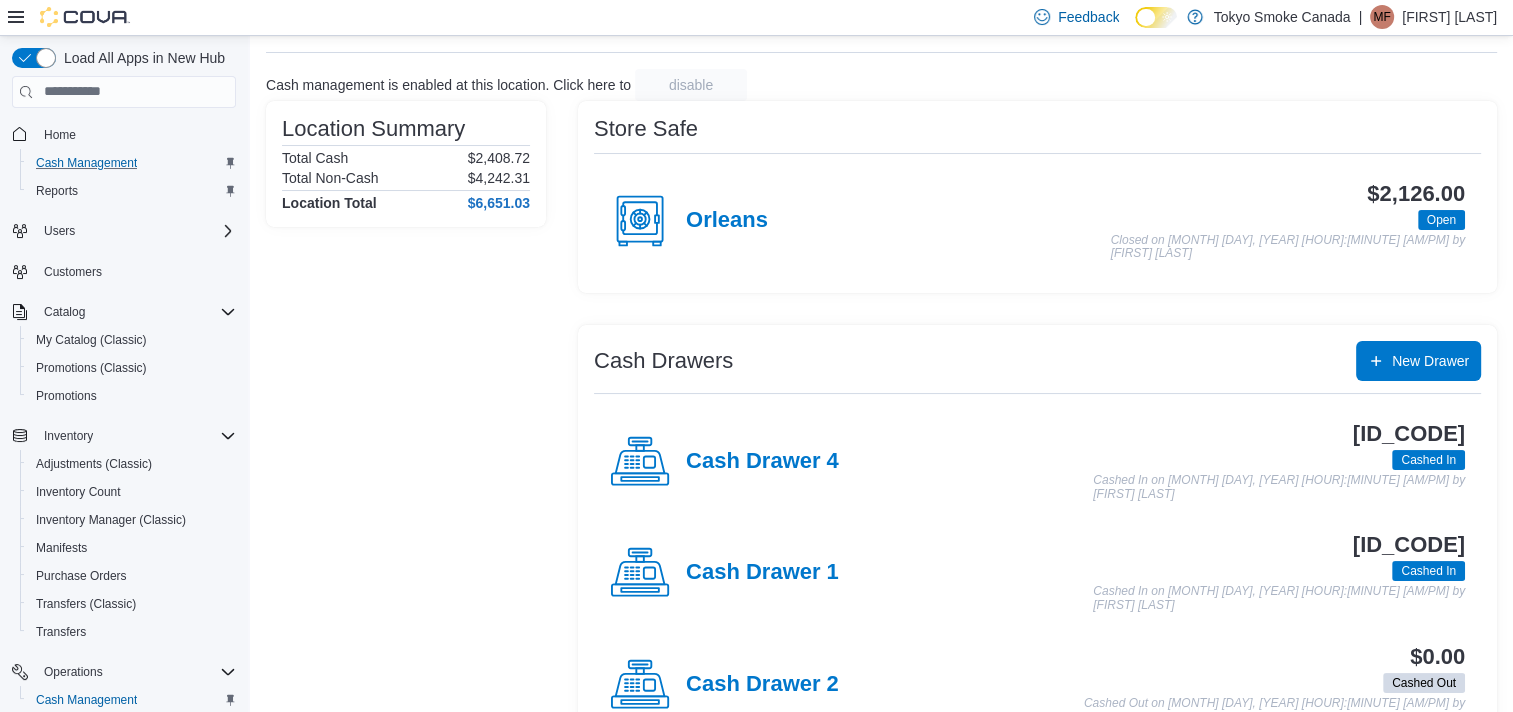click on "Cash Drawer 1" at bounding box center (724, 573) 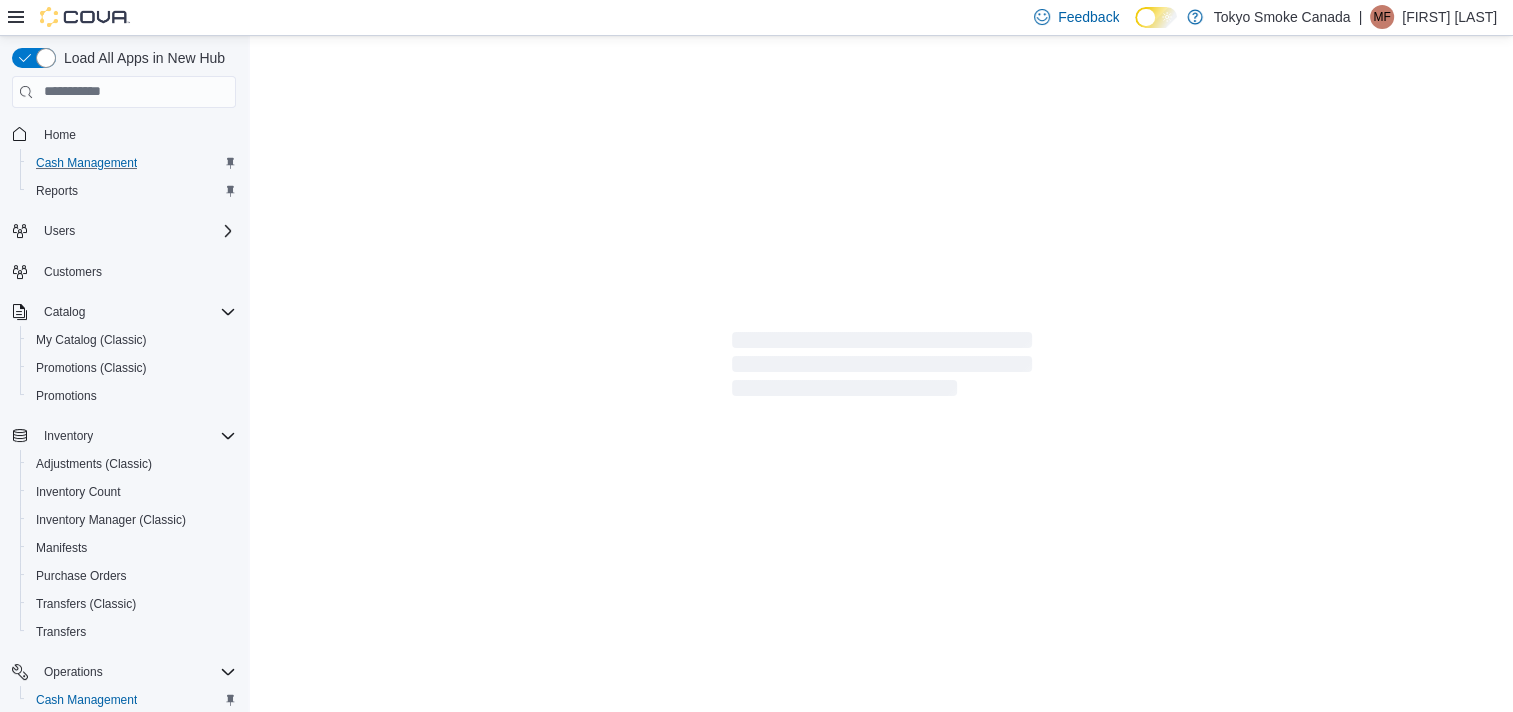 scroll, scrollTop: 0, scrollLeft: 0, axis: both 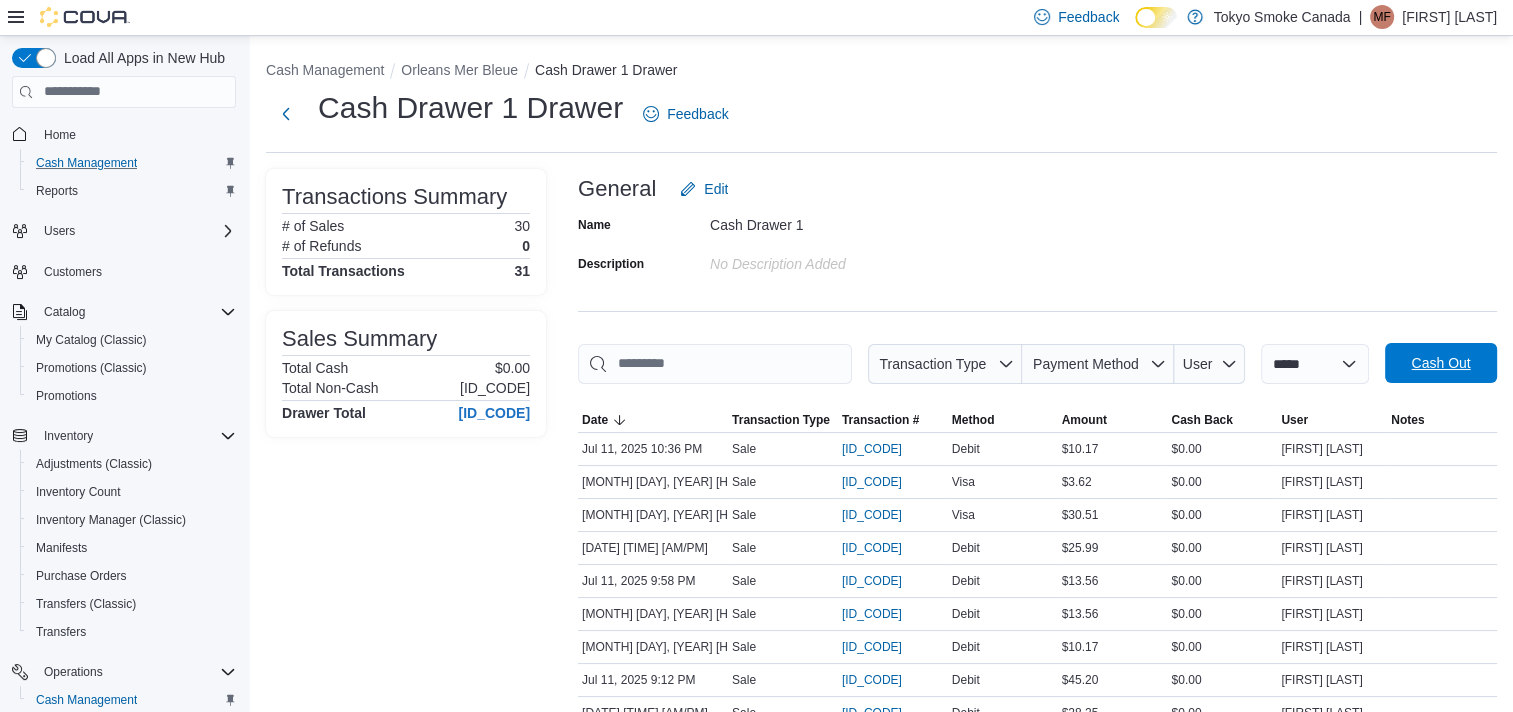 click on "Cash Out" at bounding box center (1440, 363) 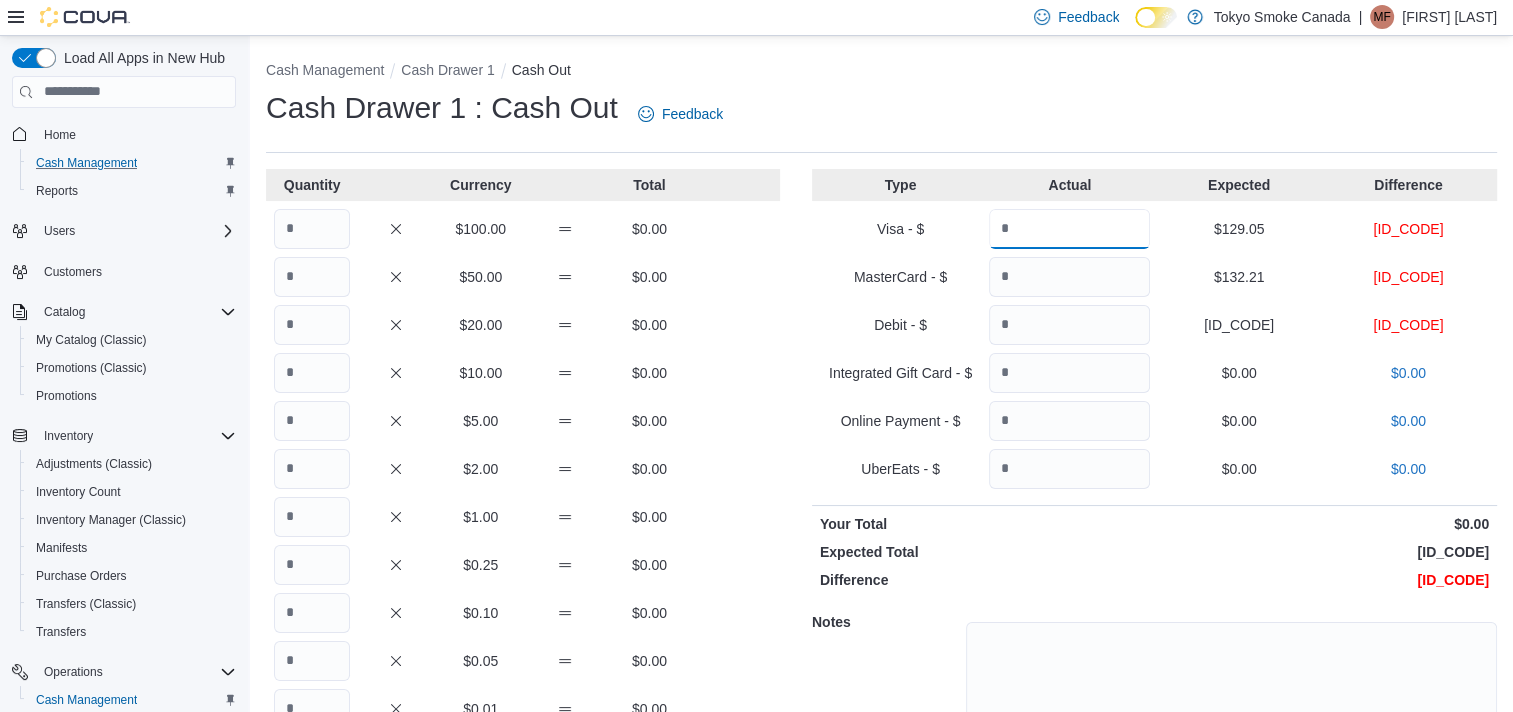 click at bounding box center [1069, 229] 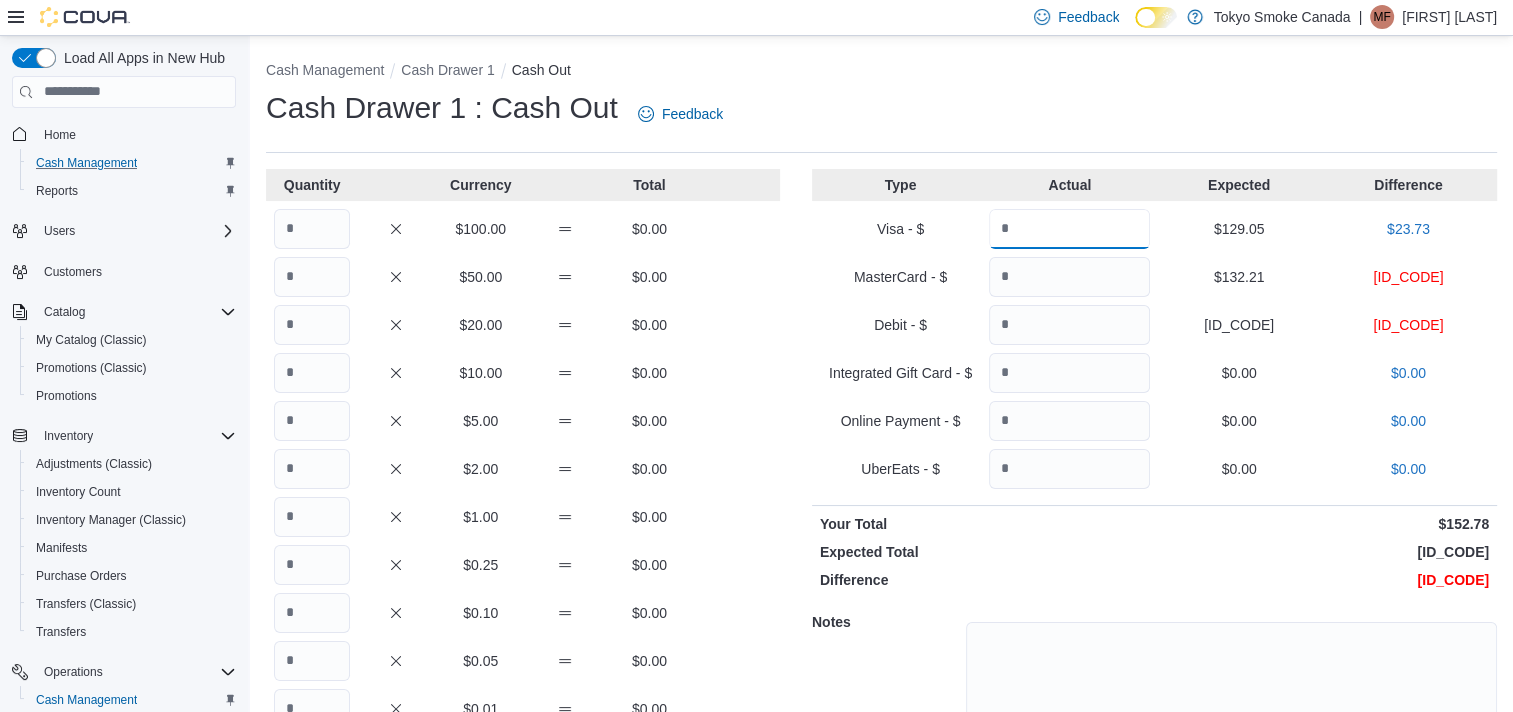 type on "******" 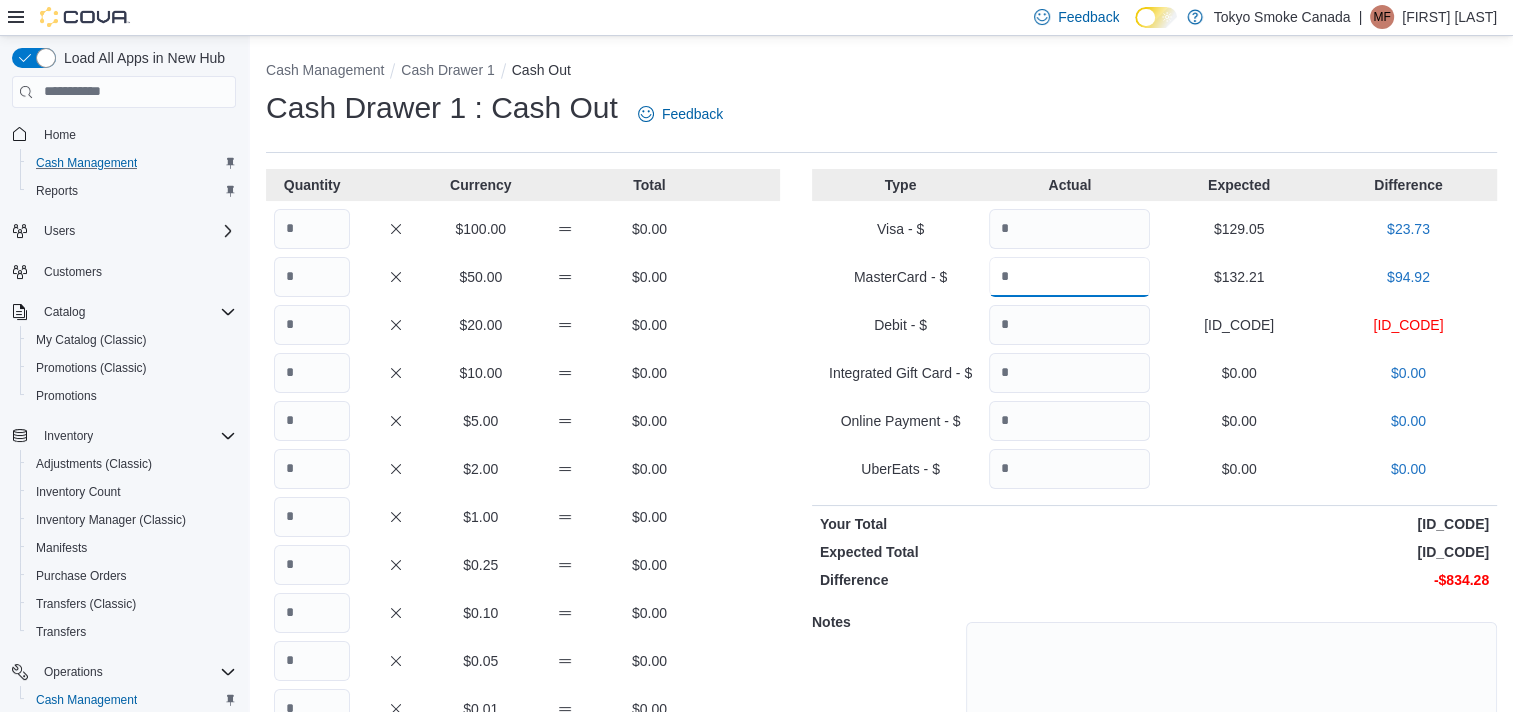 type on "******" 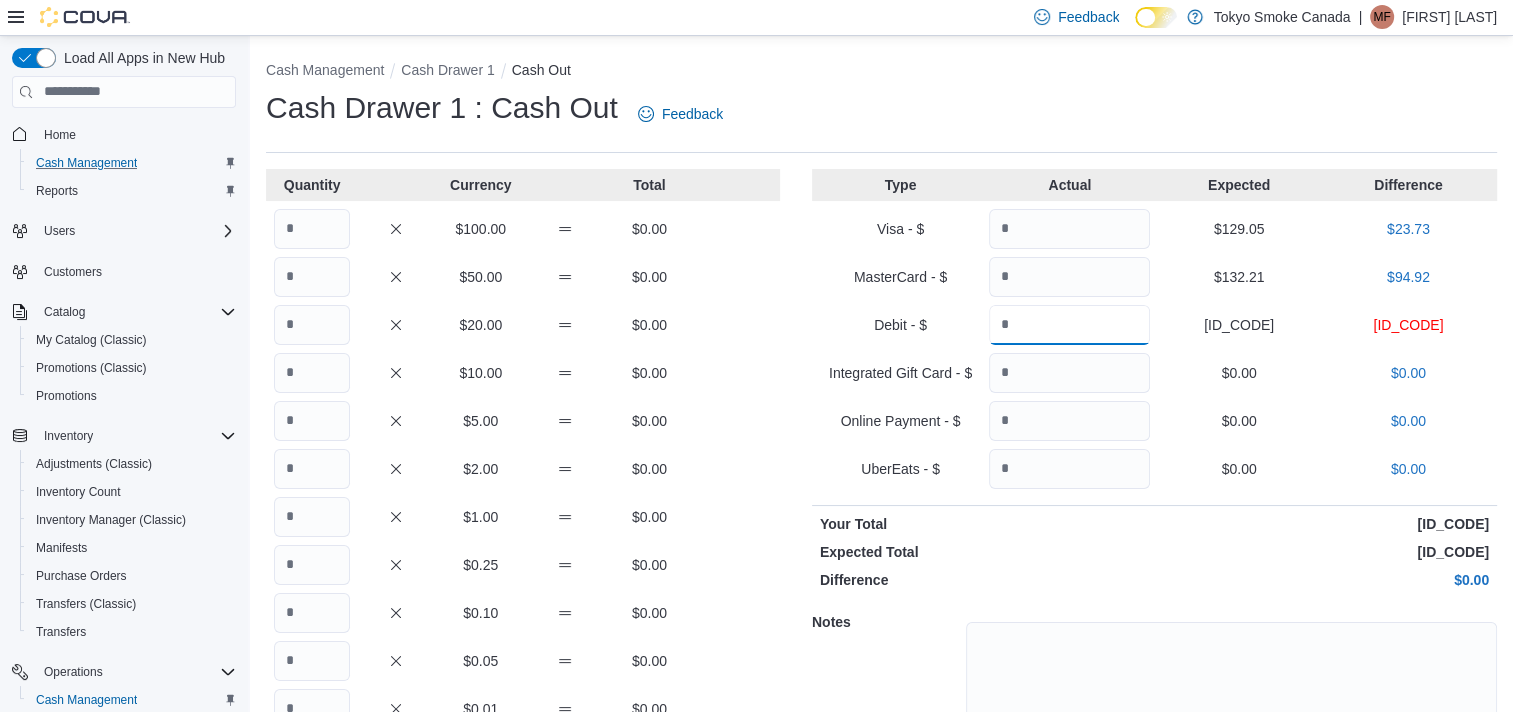 type on "******" 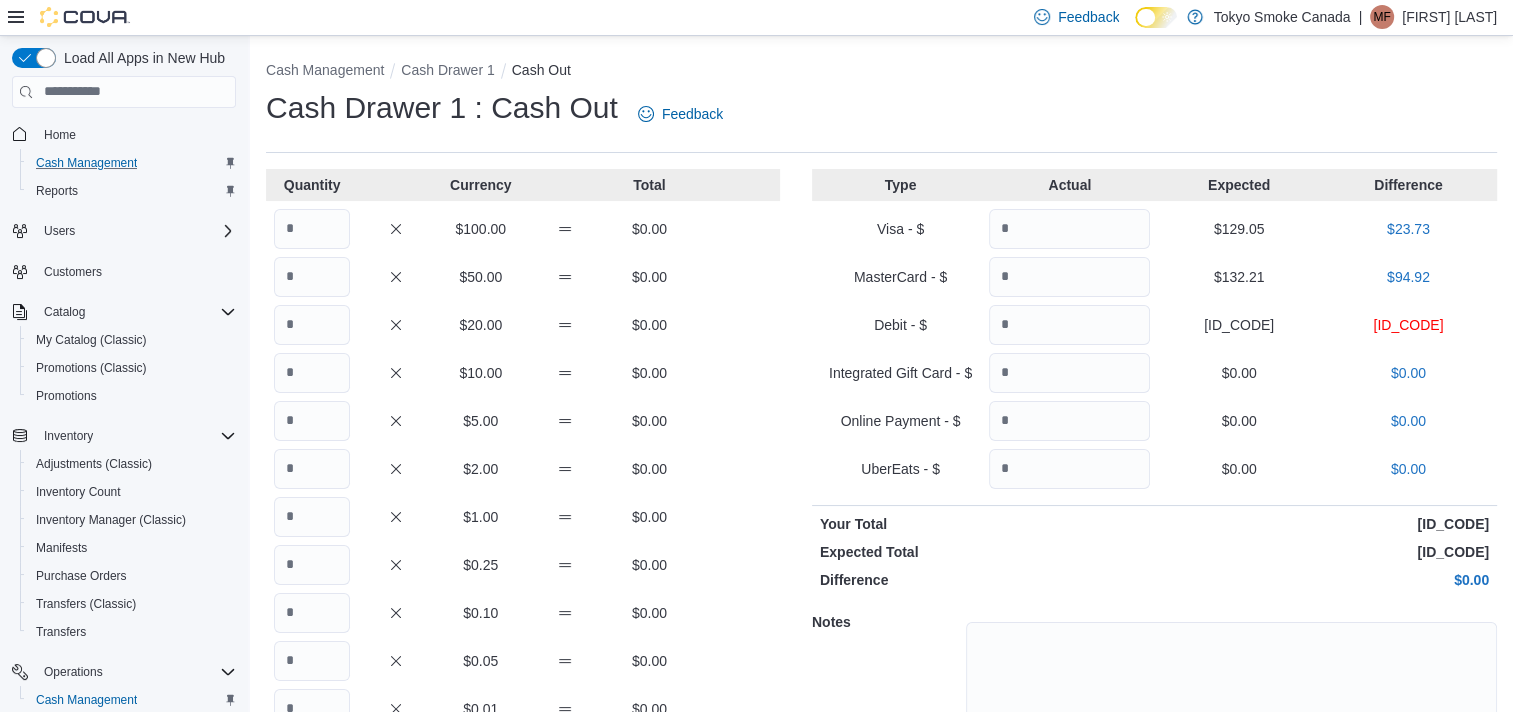 click on "Type Actual Expected Difference Visa - $ ****** [AMOUNT] [AMOUNT] MasterCard - $ ****** [AMOUNT] [AMOUNT] Debit - $ ****** [AMOUNT] [AMOUNT] Integrated Gift Card - $ [AMOUNT] [AMOUNT] Online Payment - $ [AMOUNT] [AMOUNT] UberEats - $ [AMOUNT] [AMOUNT] Your Total [AMOUNT] Expected Total [AMOUNT] Difference [AMOUNT] Notes Cancel Save" at bounding box center [1154, 503] 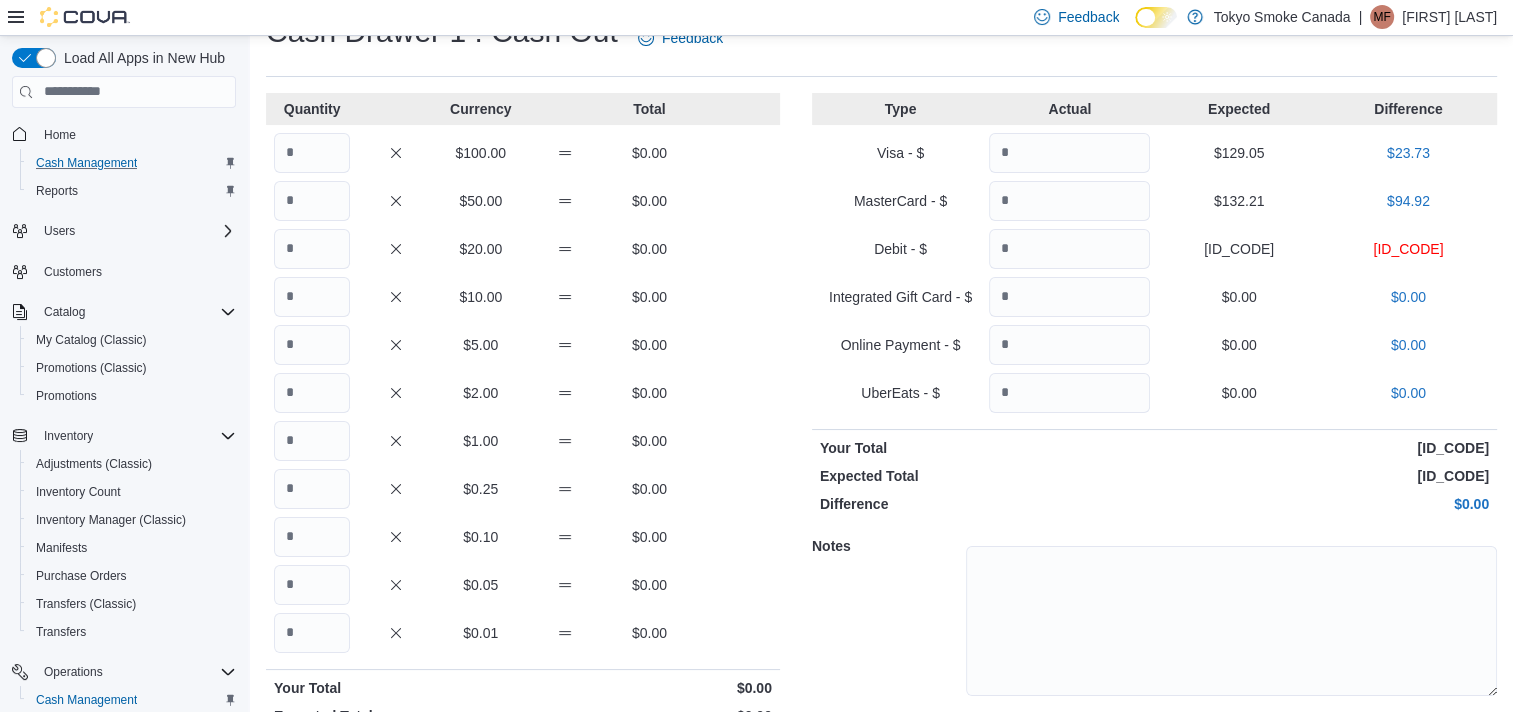 scroll, scrollTop: 141, scrollLeft: 0, axis: vertical 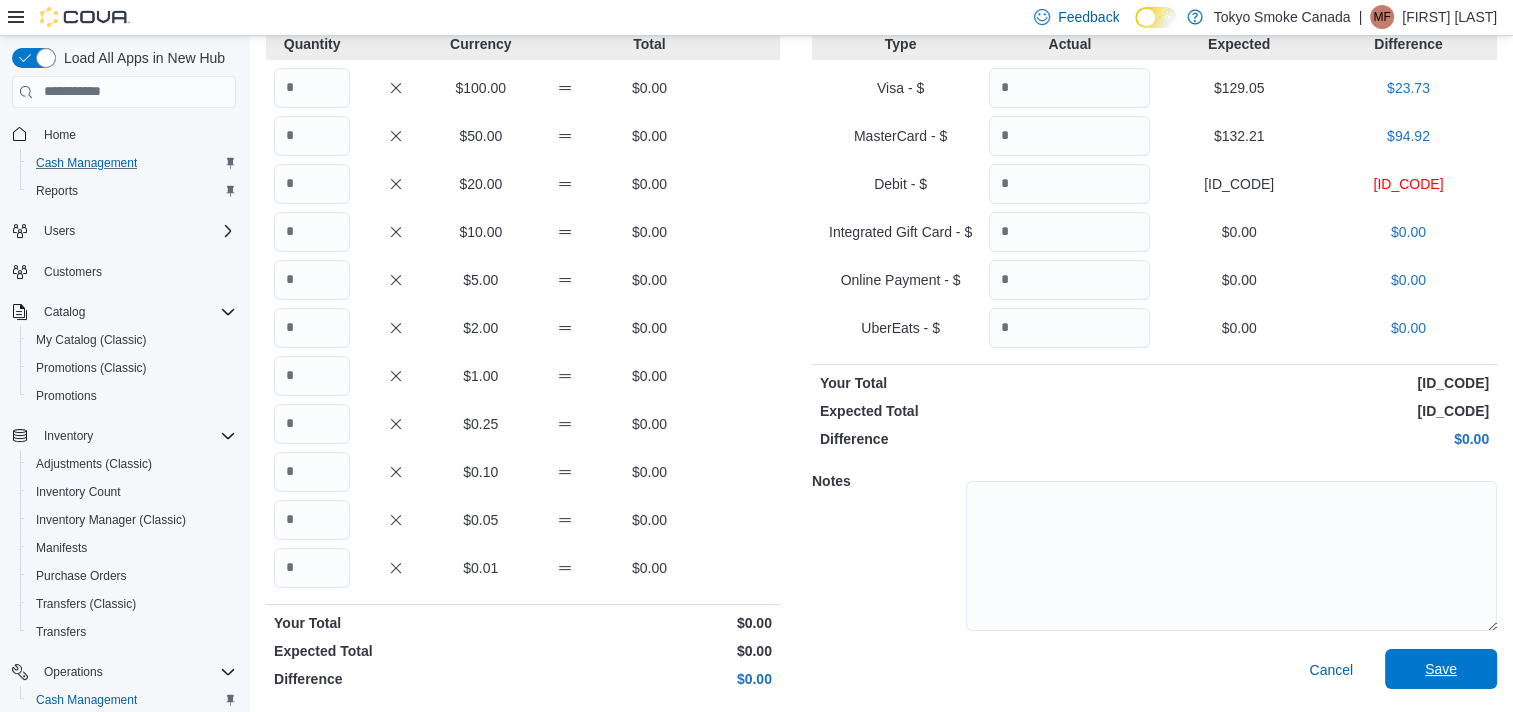 click on "Save" at bounding box center (1441, 669) 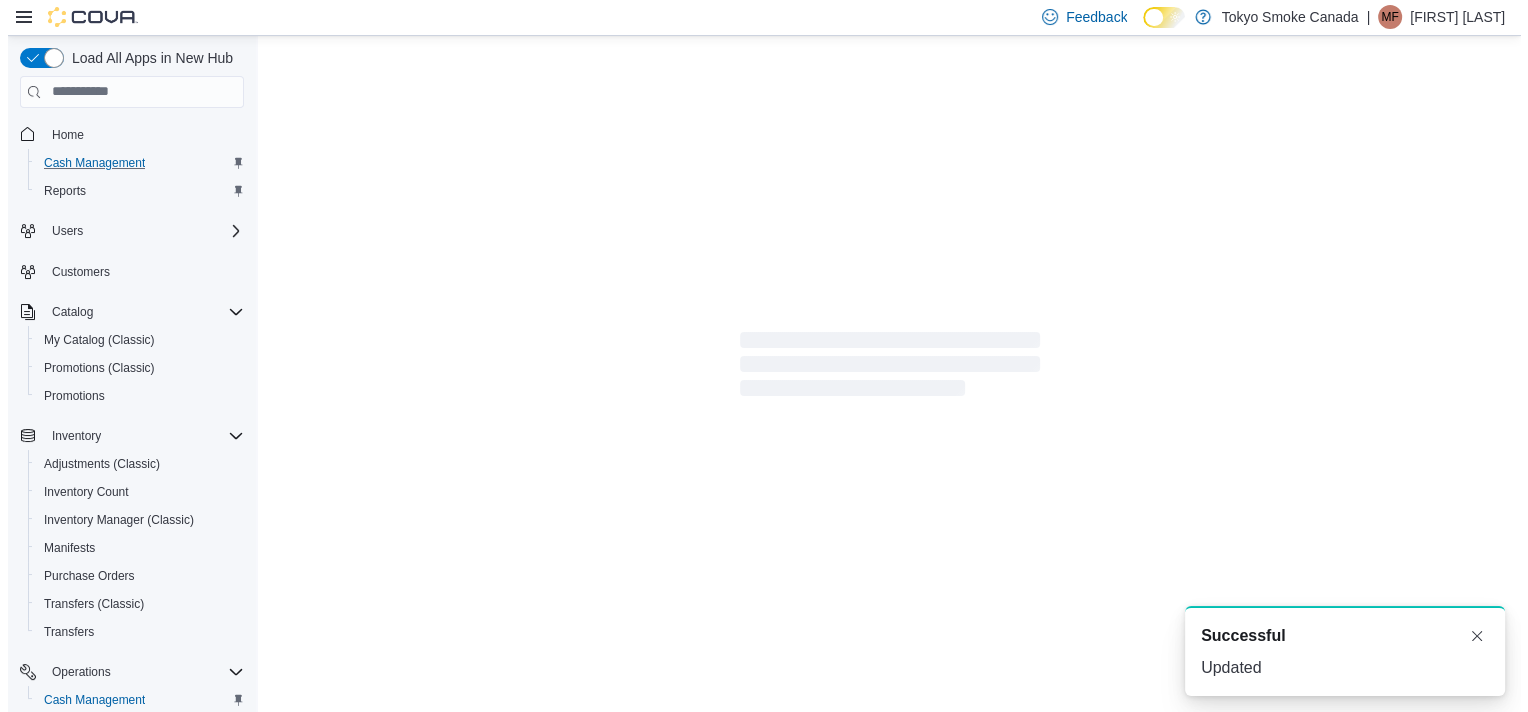 scroll, scrollTop: 0, scrollLeft: 0, axis: both 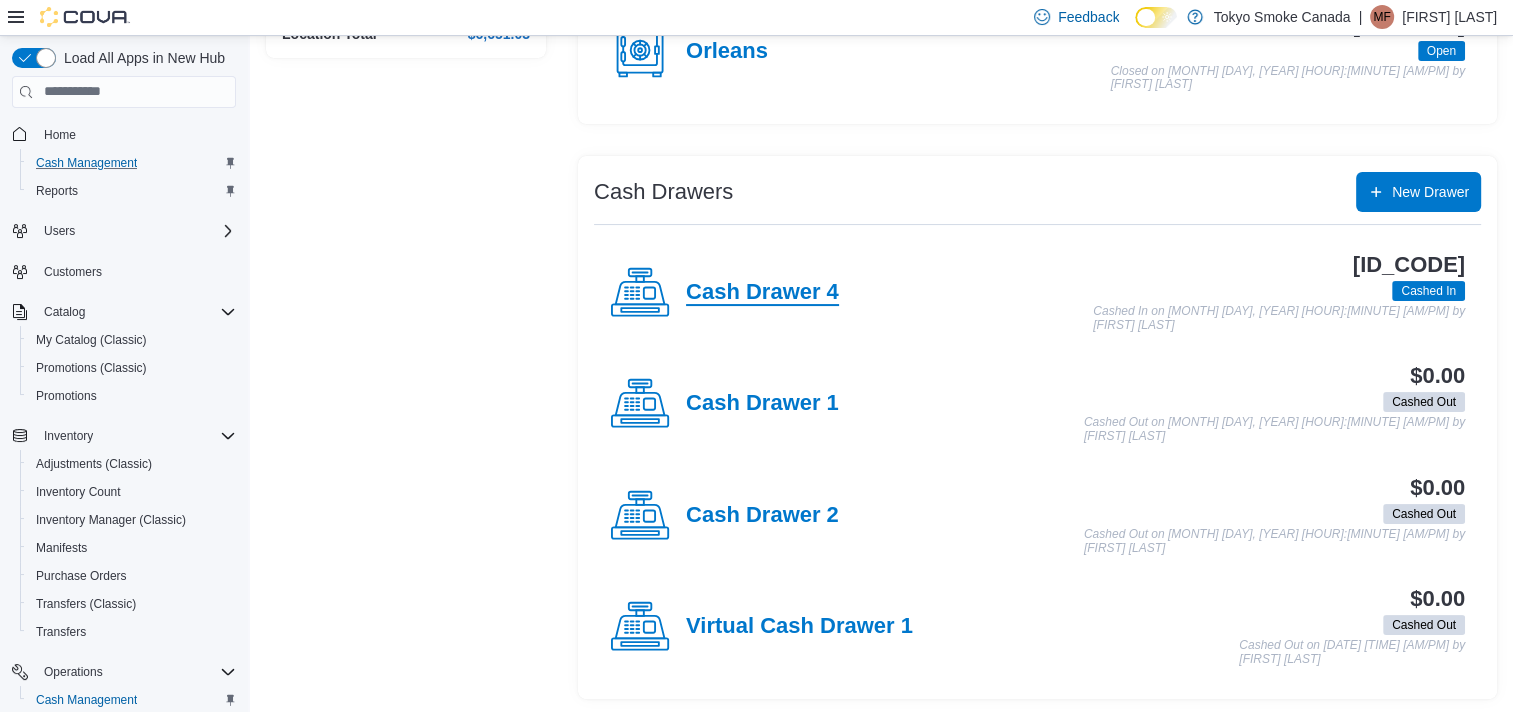 click on "Cash Drawer 4" at bounding box center [762, 293] 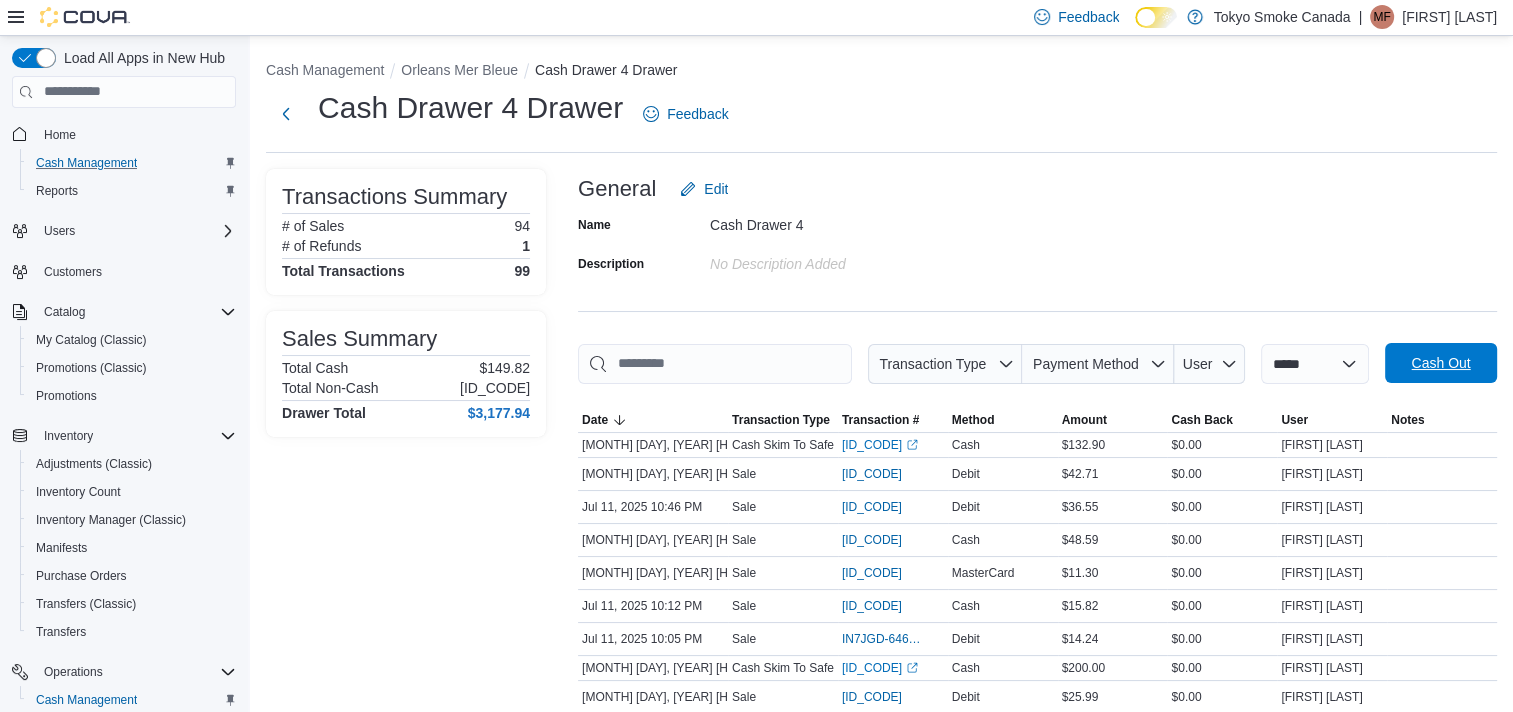 click on "Cash Out" at bounding box center (1440, 363) 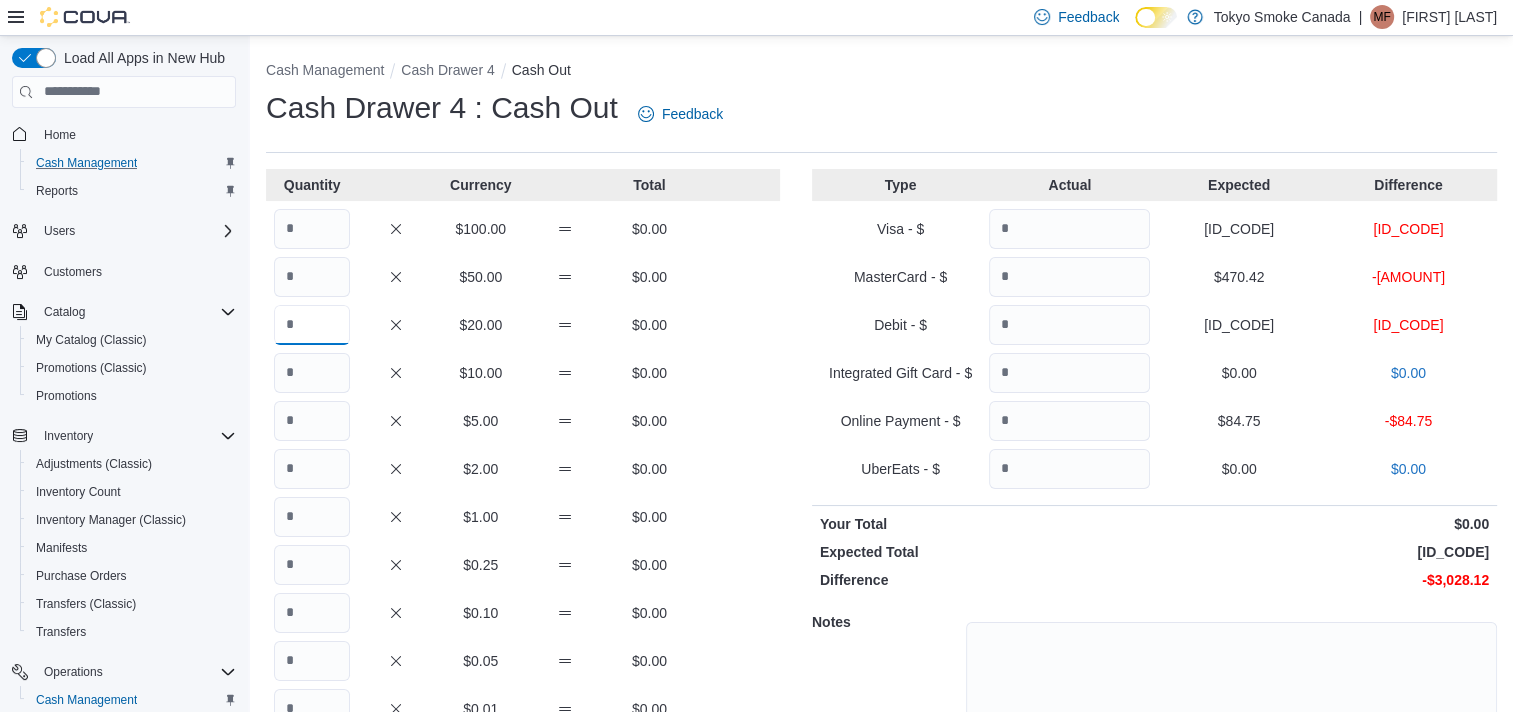 click at bounding box center [312, 325] 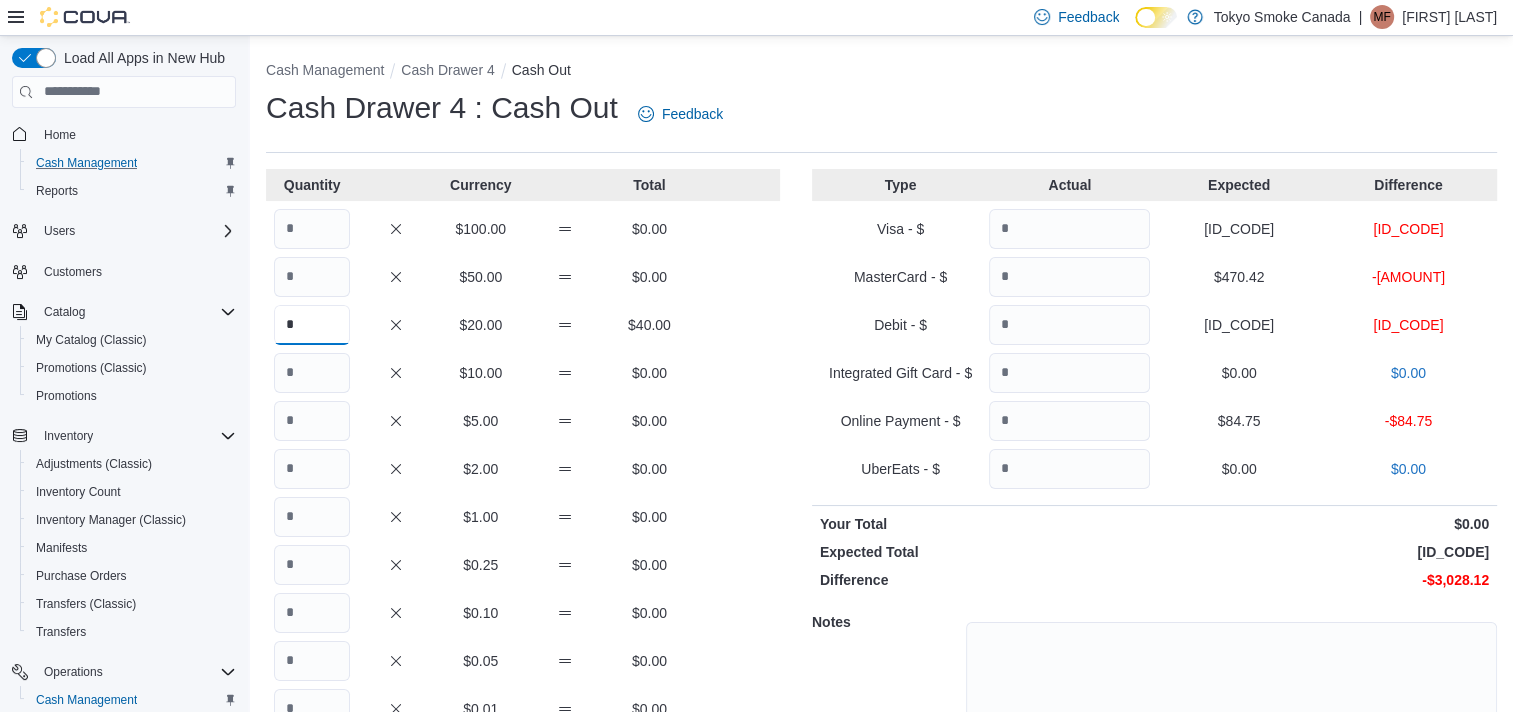 type on "*" 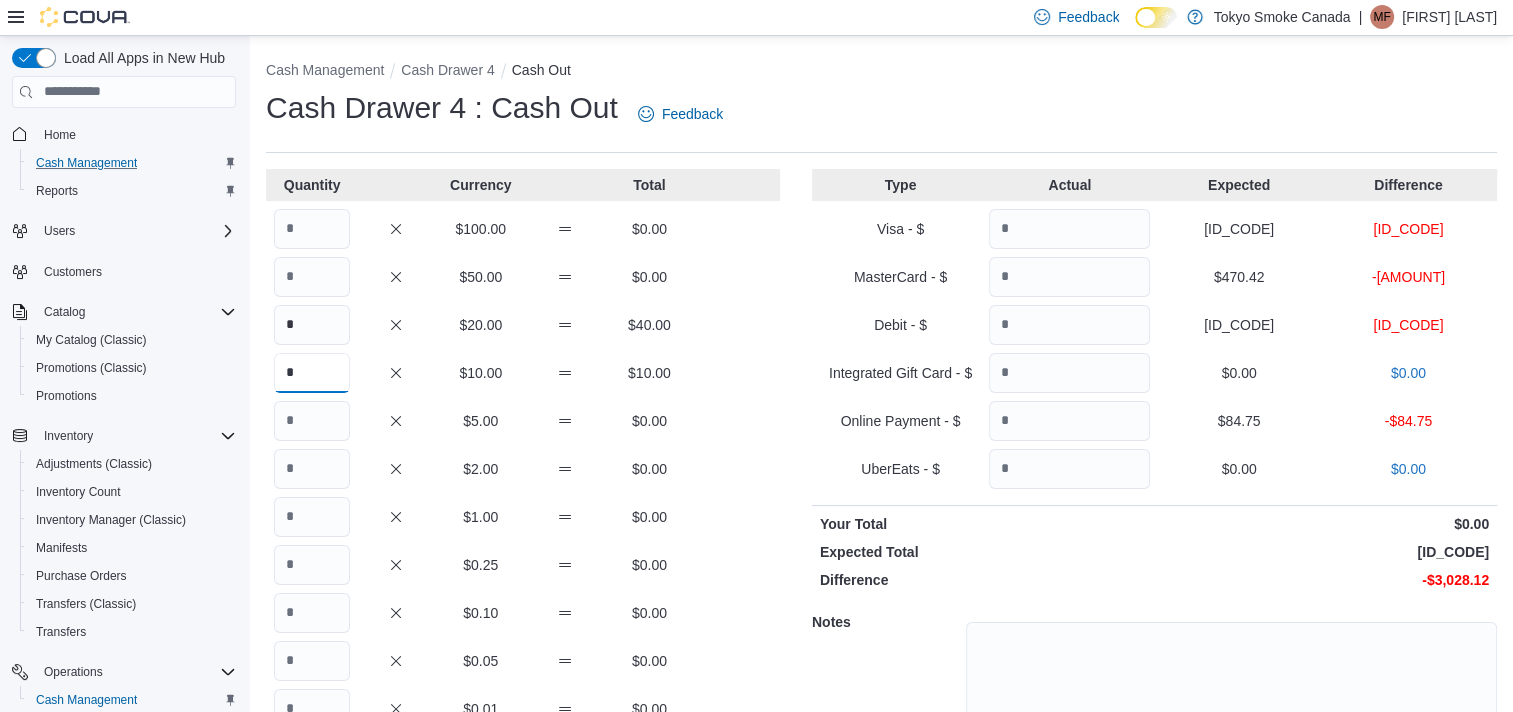 type on "*" 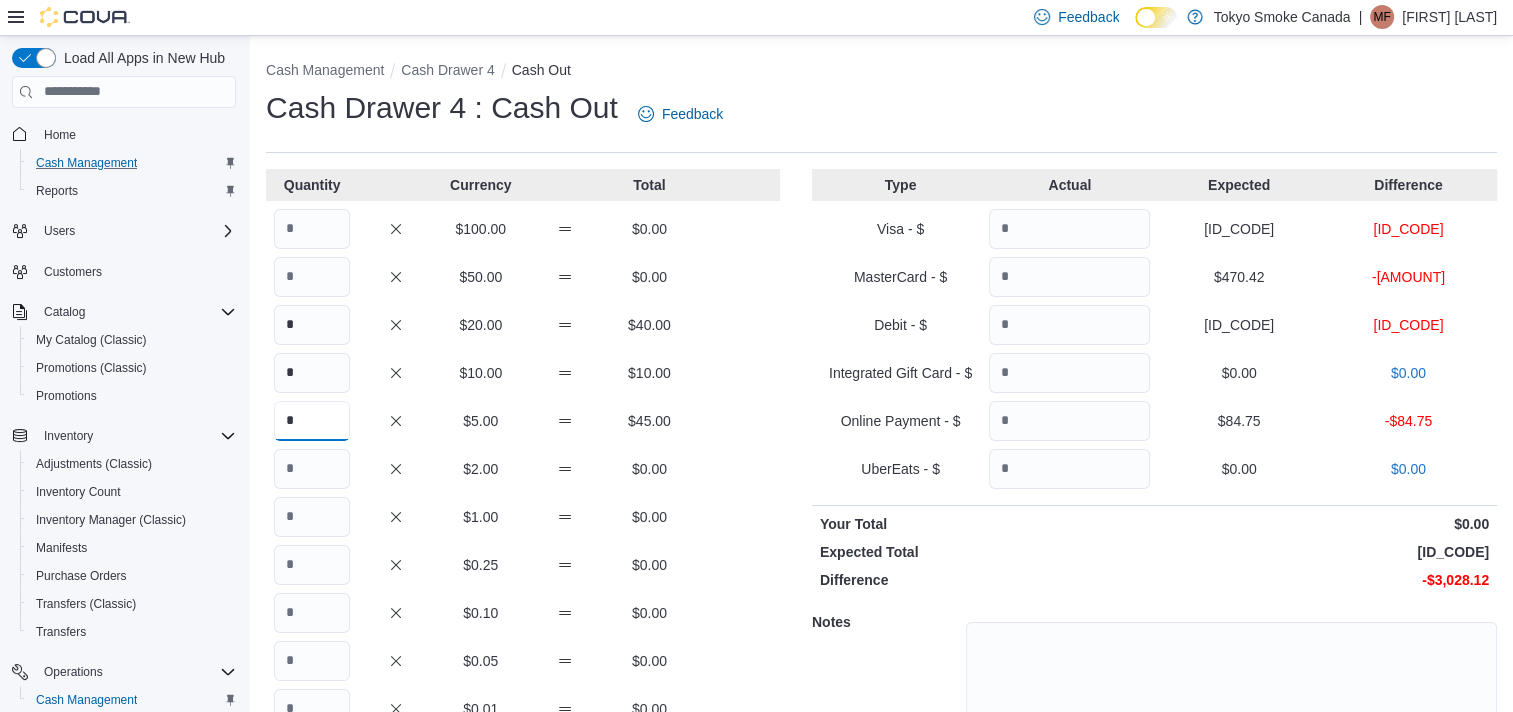 type on "*" 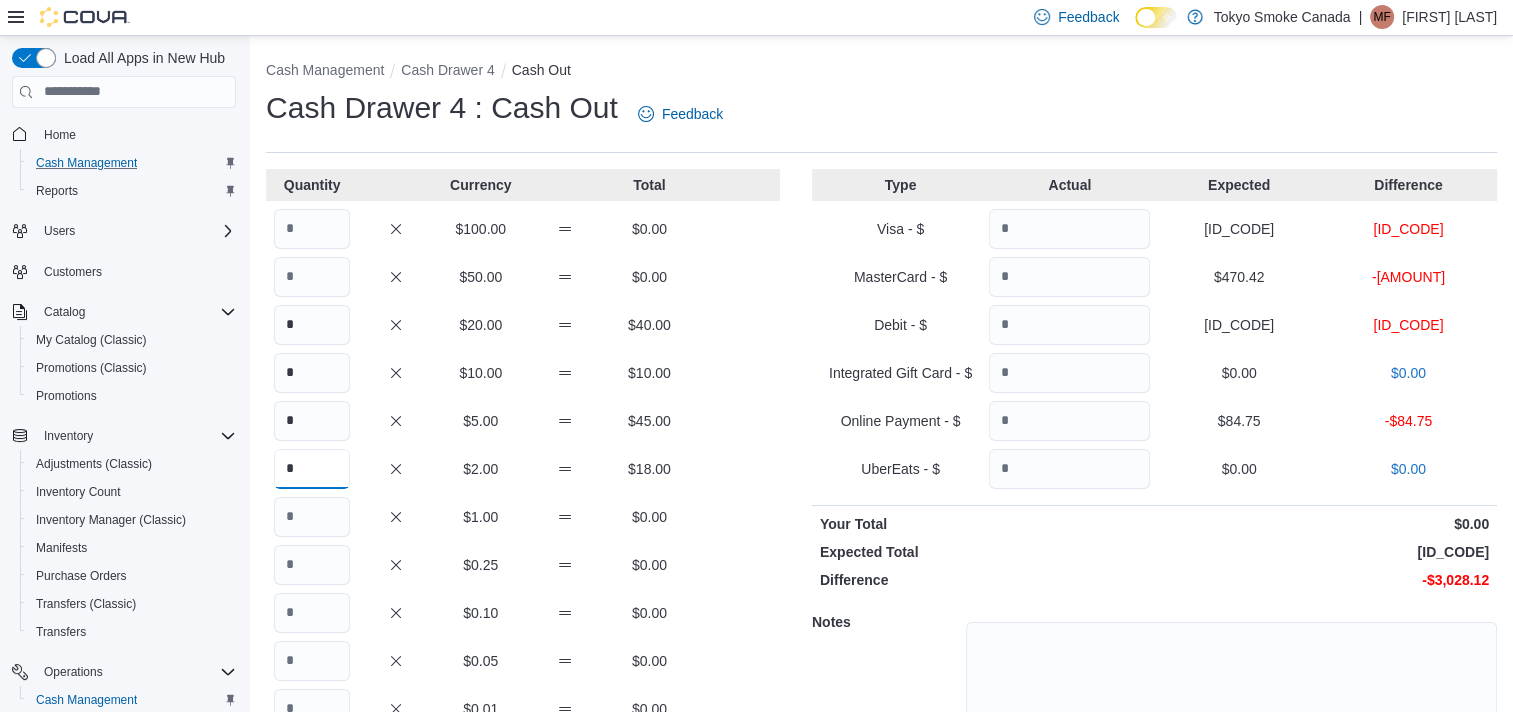 type on "*" 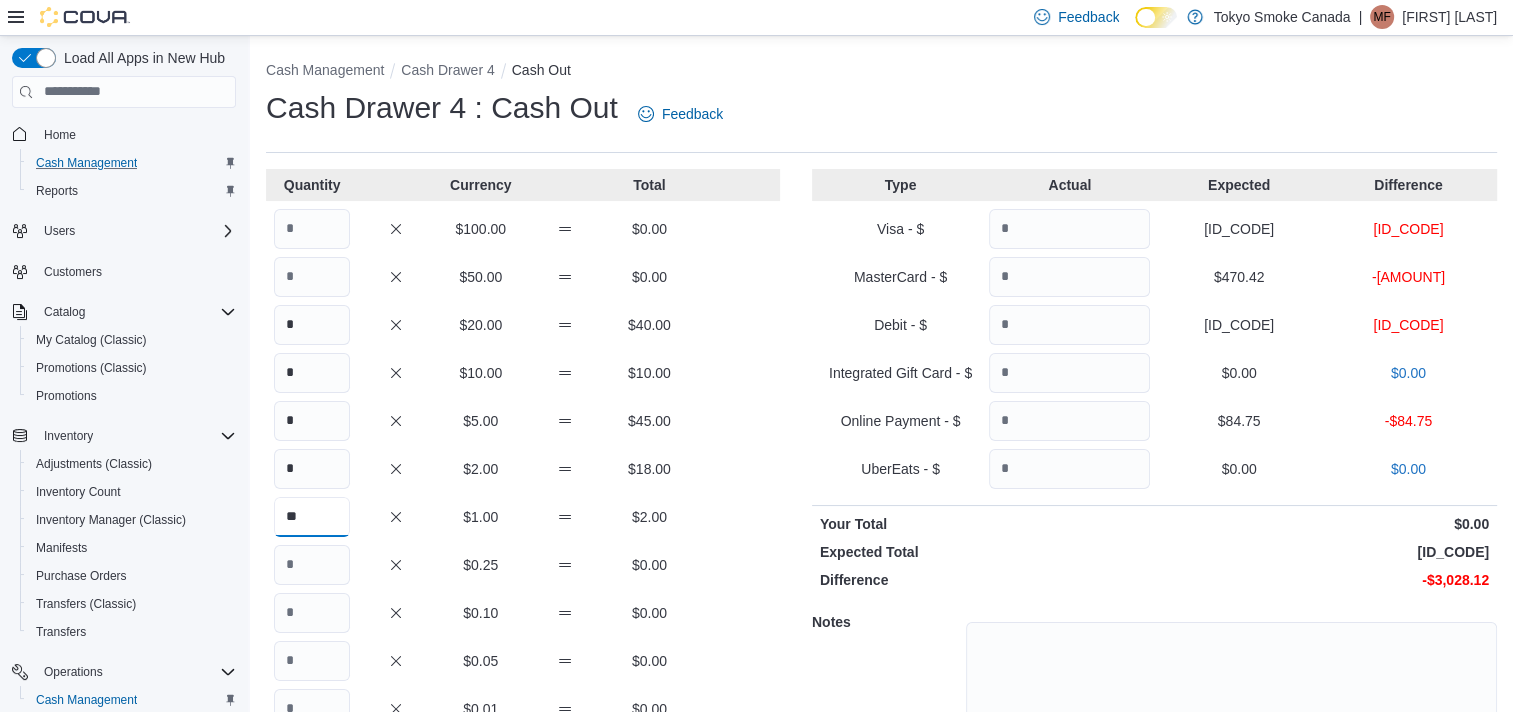 type on "**" 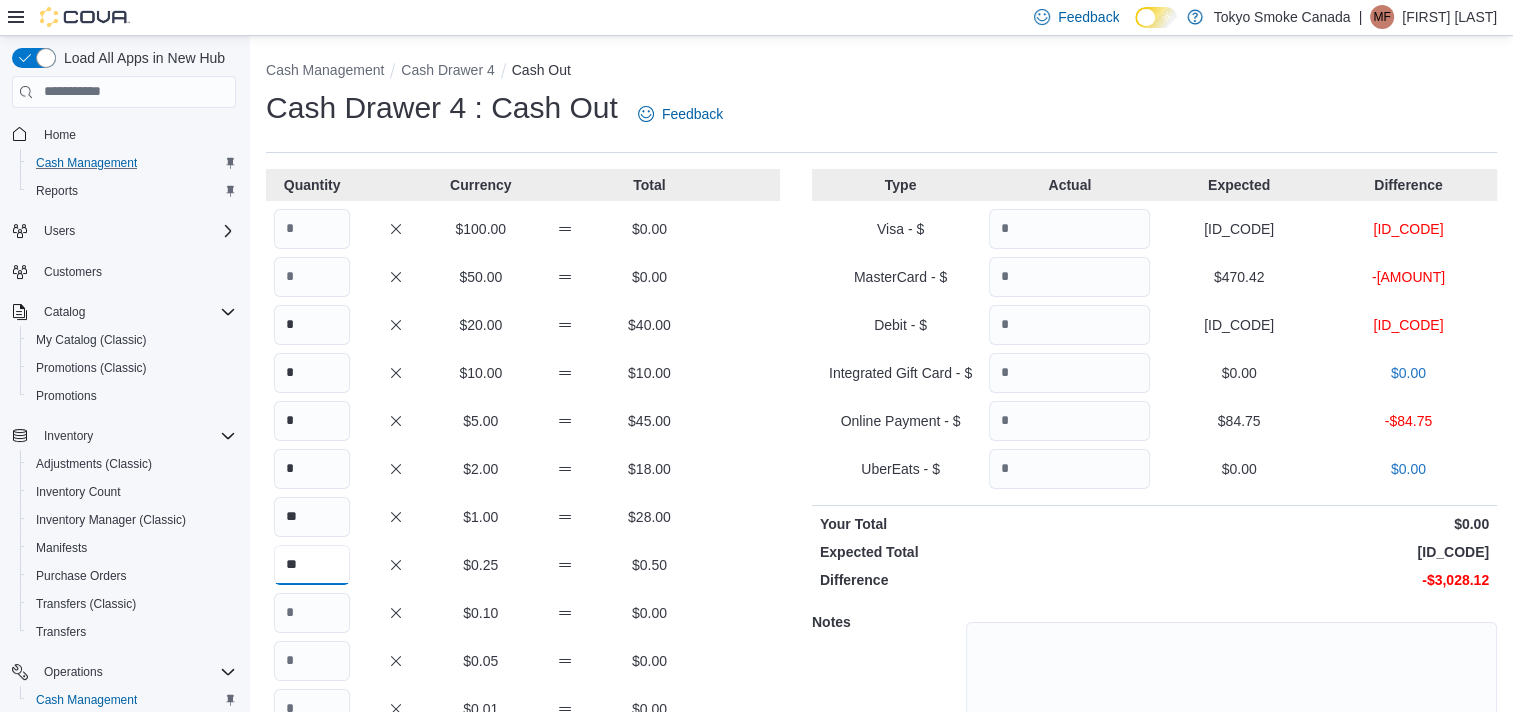 type on "**" 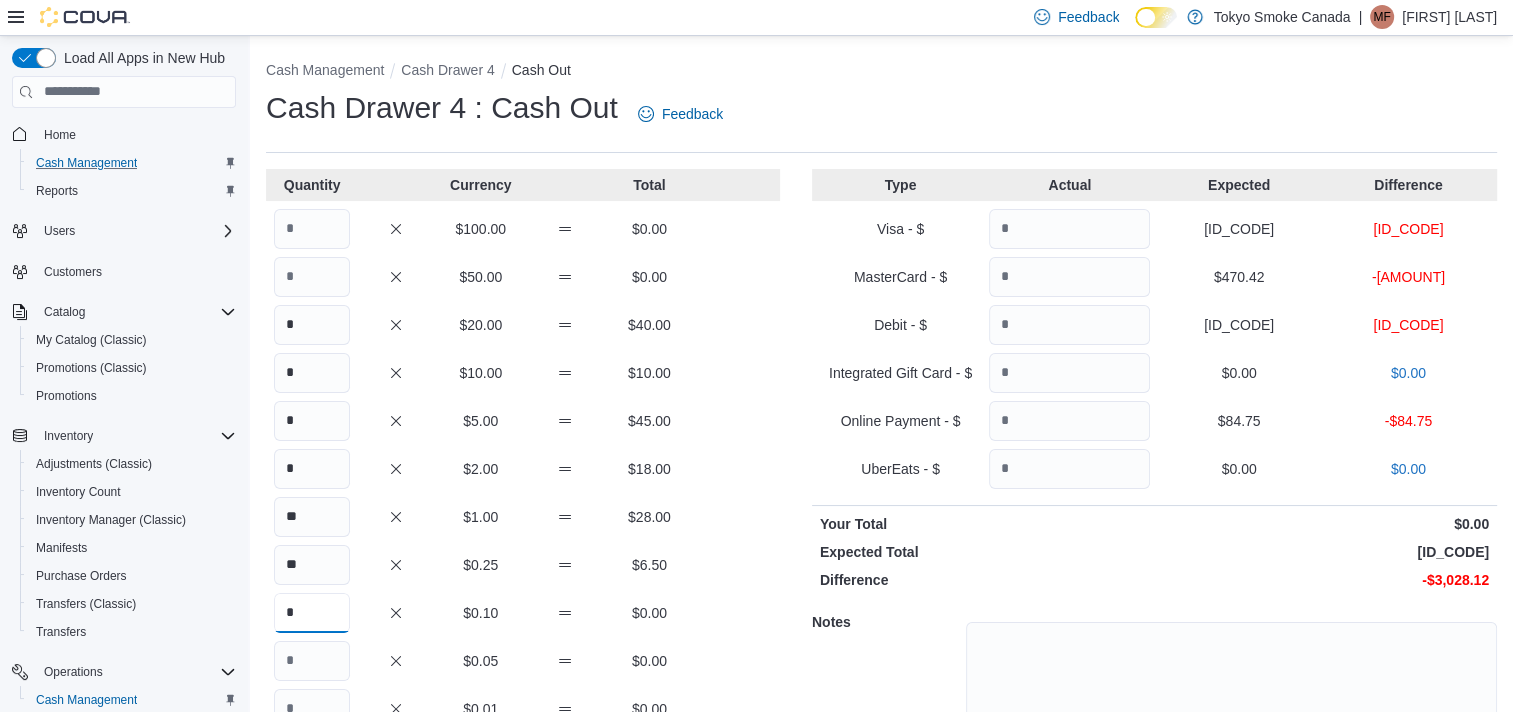 type on "*" 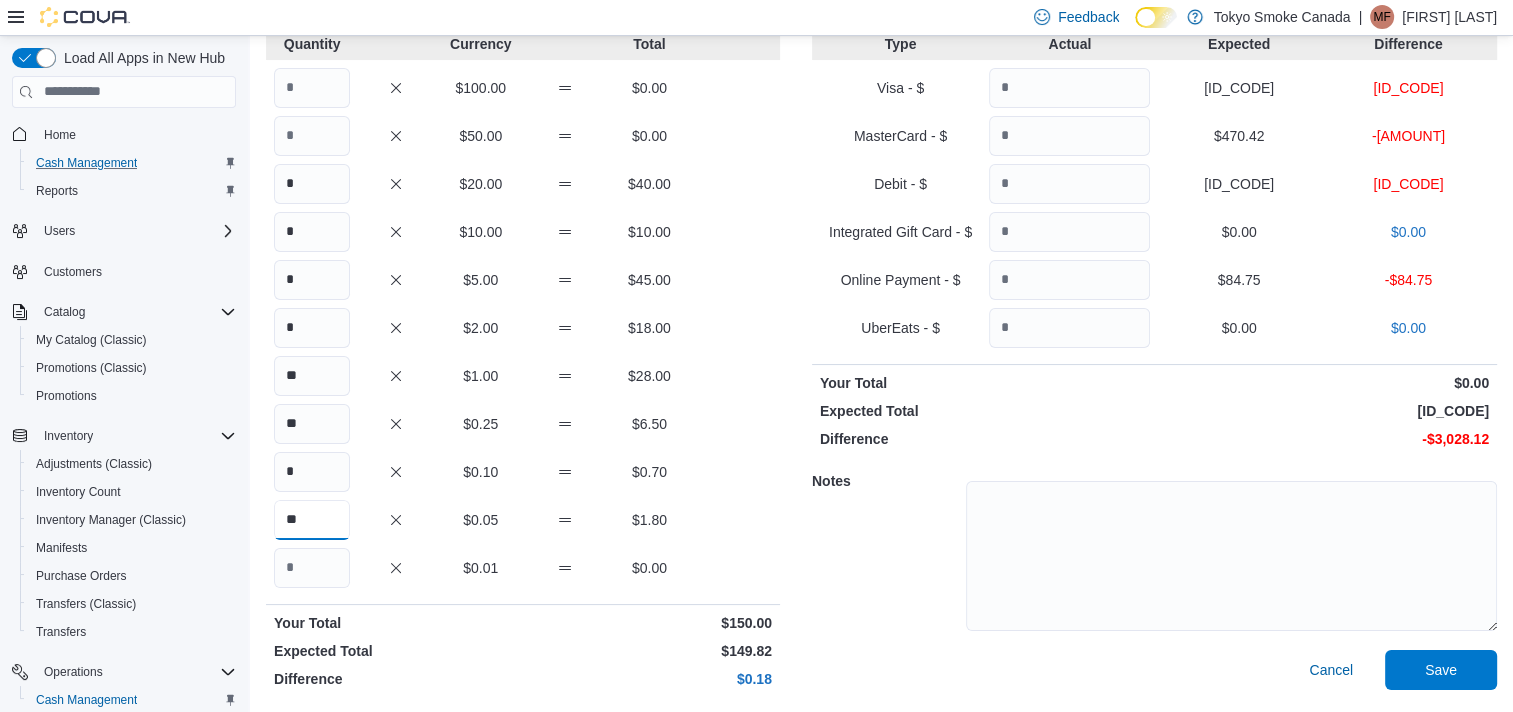 scroll, scrollTop: 41, scrollLeft: 0, axis: vertical 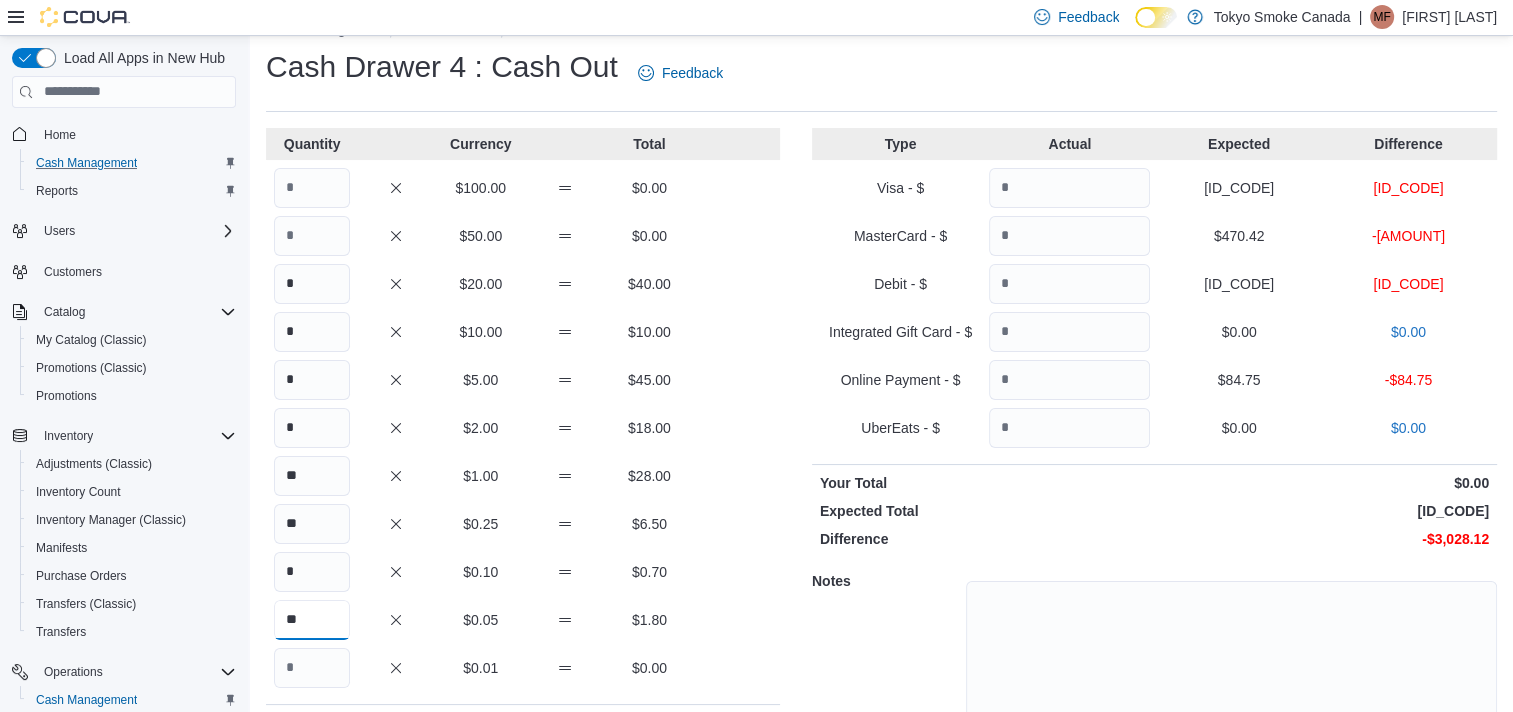 type on "**" 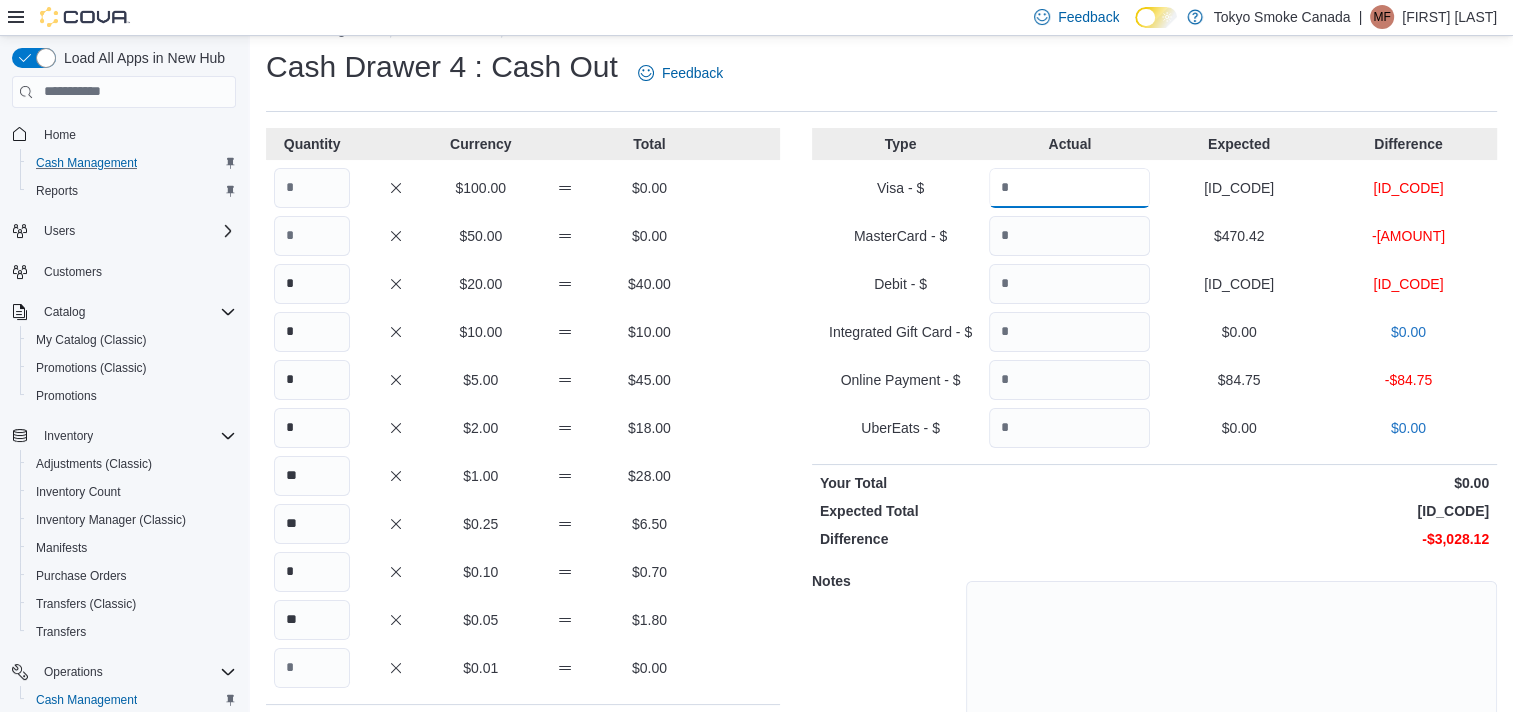 click at bounding box center [1069, 188] 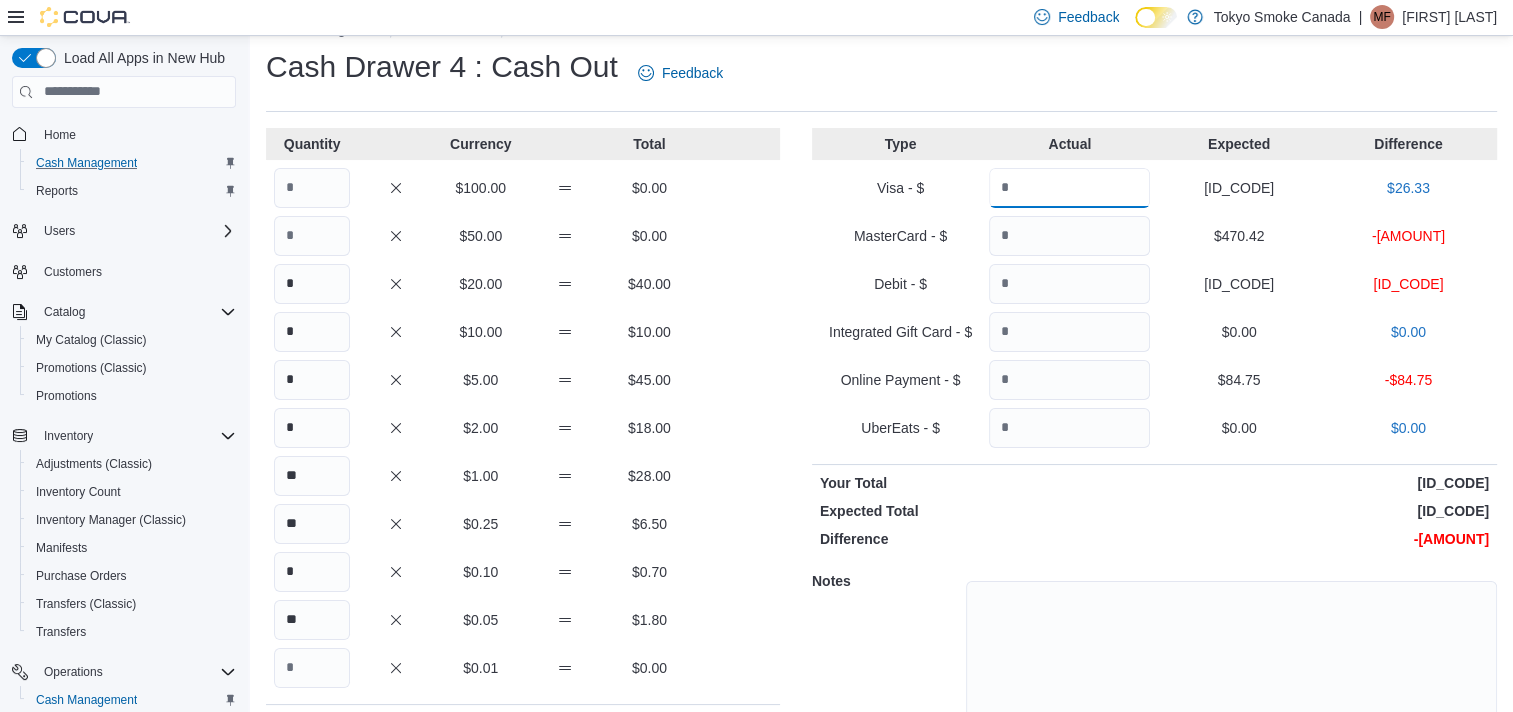 type on "*******" 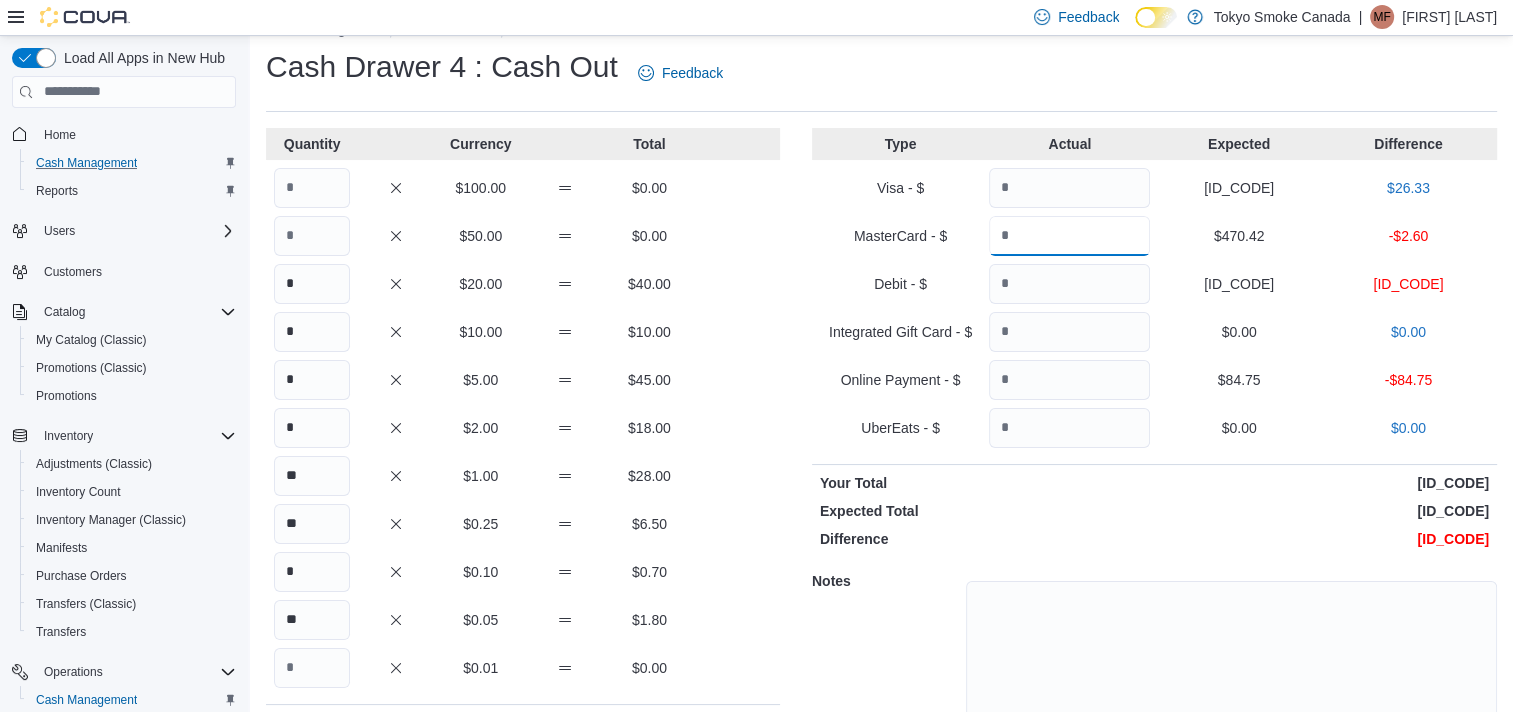 type on "******" 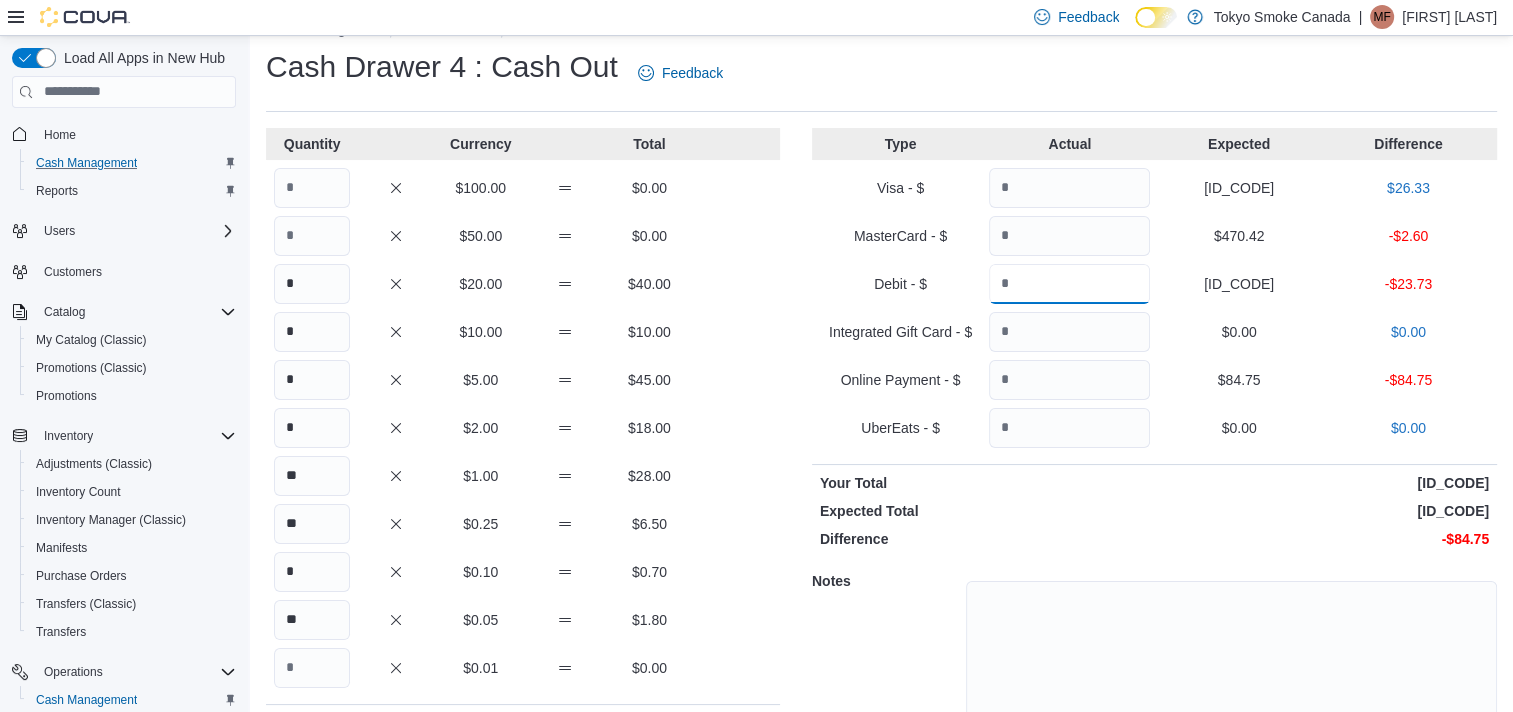 type on "*******" 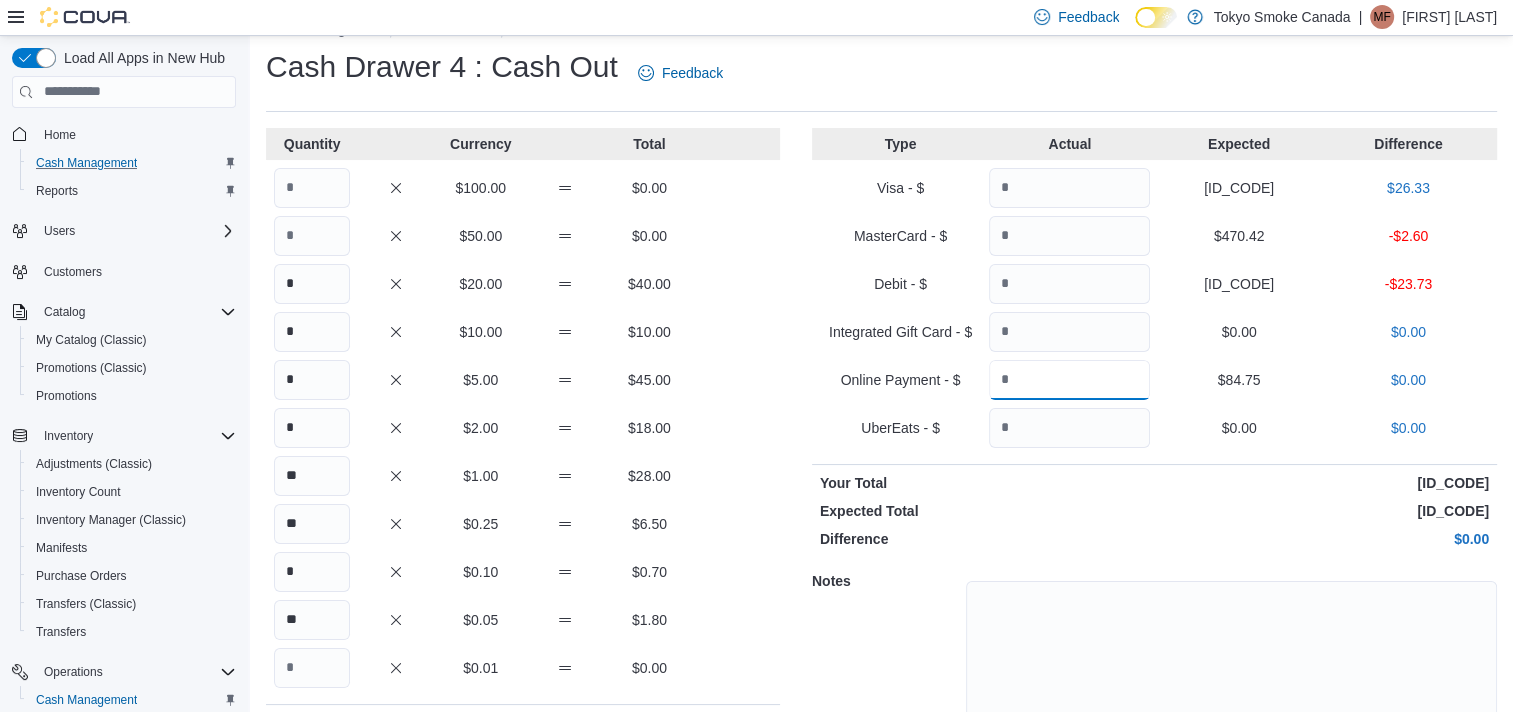 type on "*****" 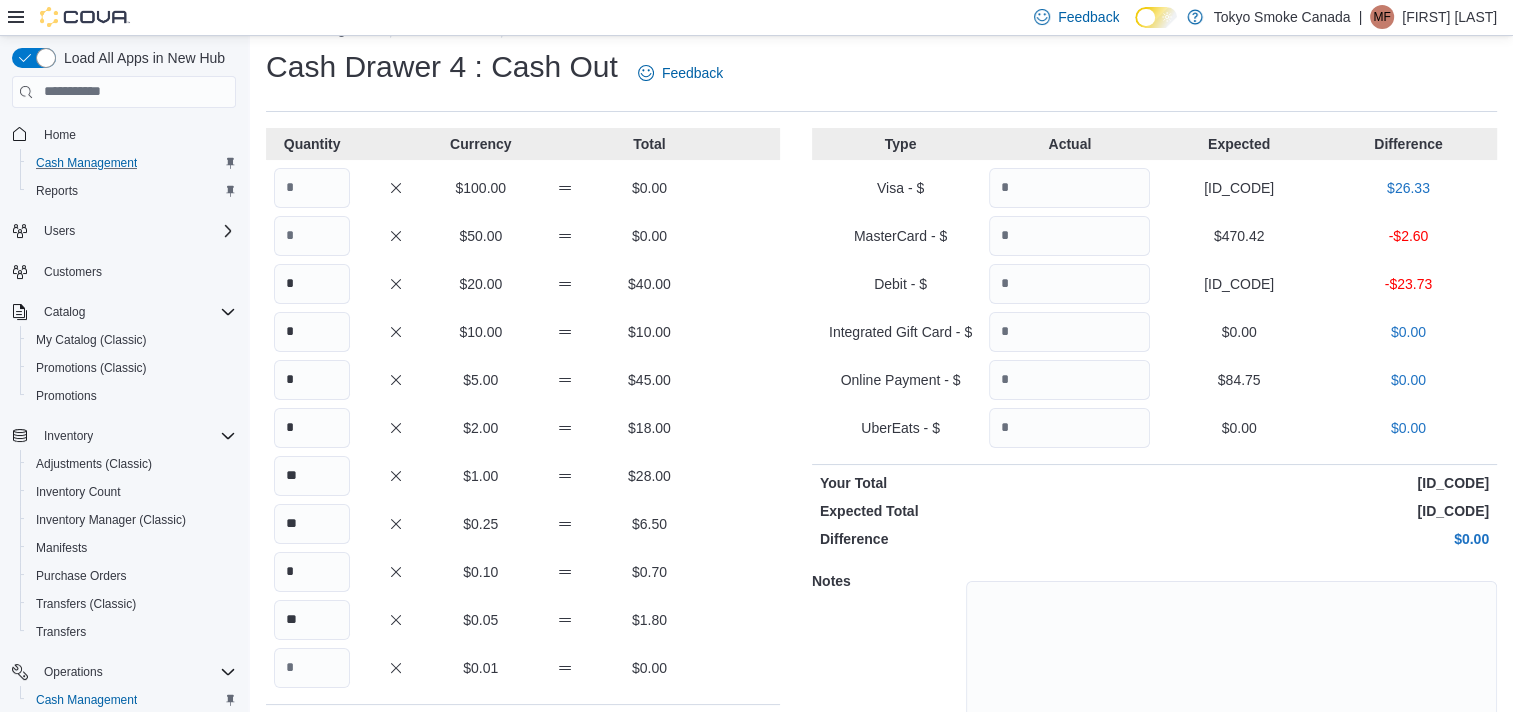 click on "$84.75" at bounding box center [1238, 380] 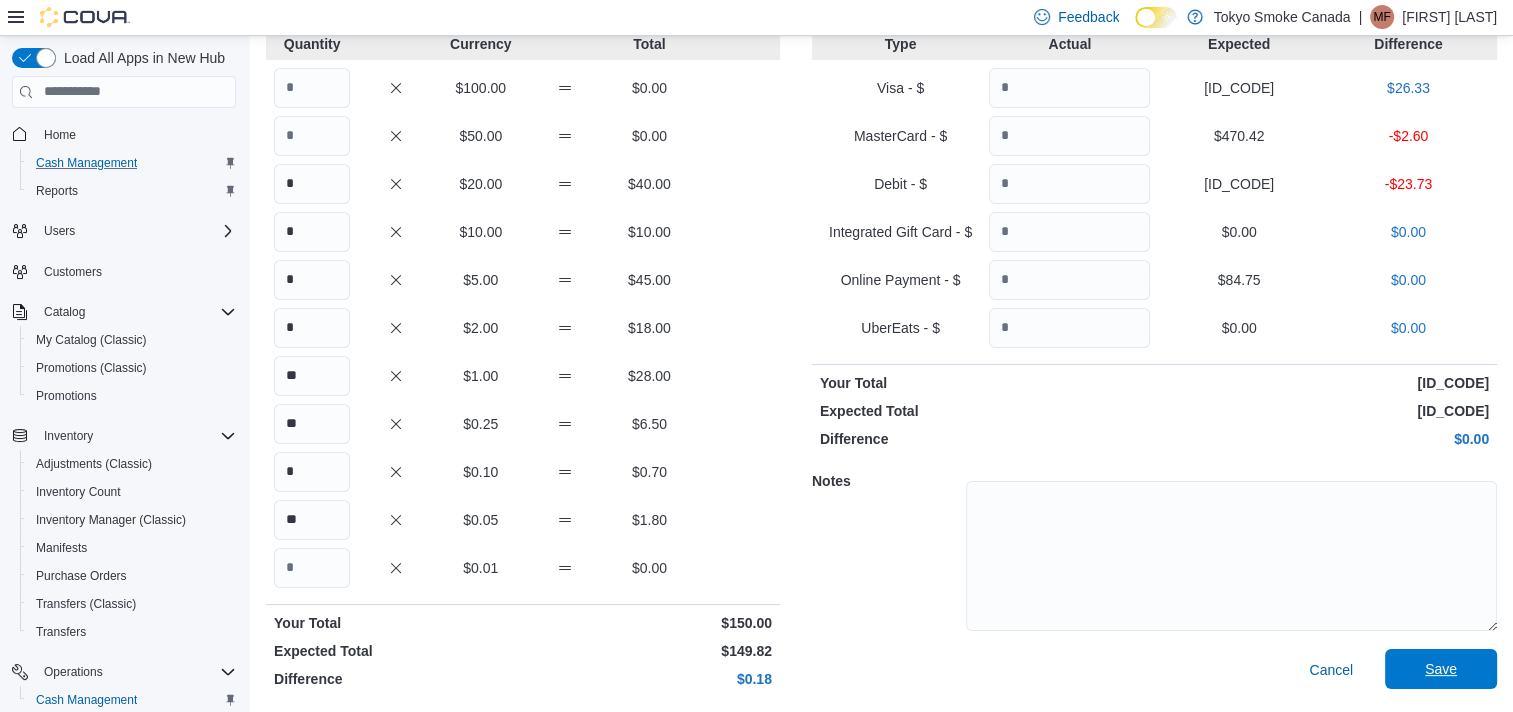 click on "Save" at bounding box center [1441, 669] 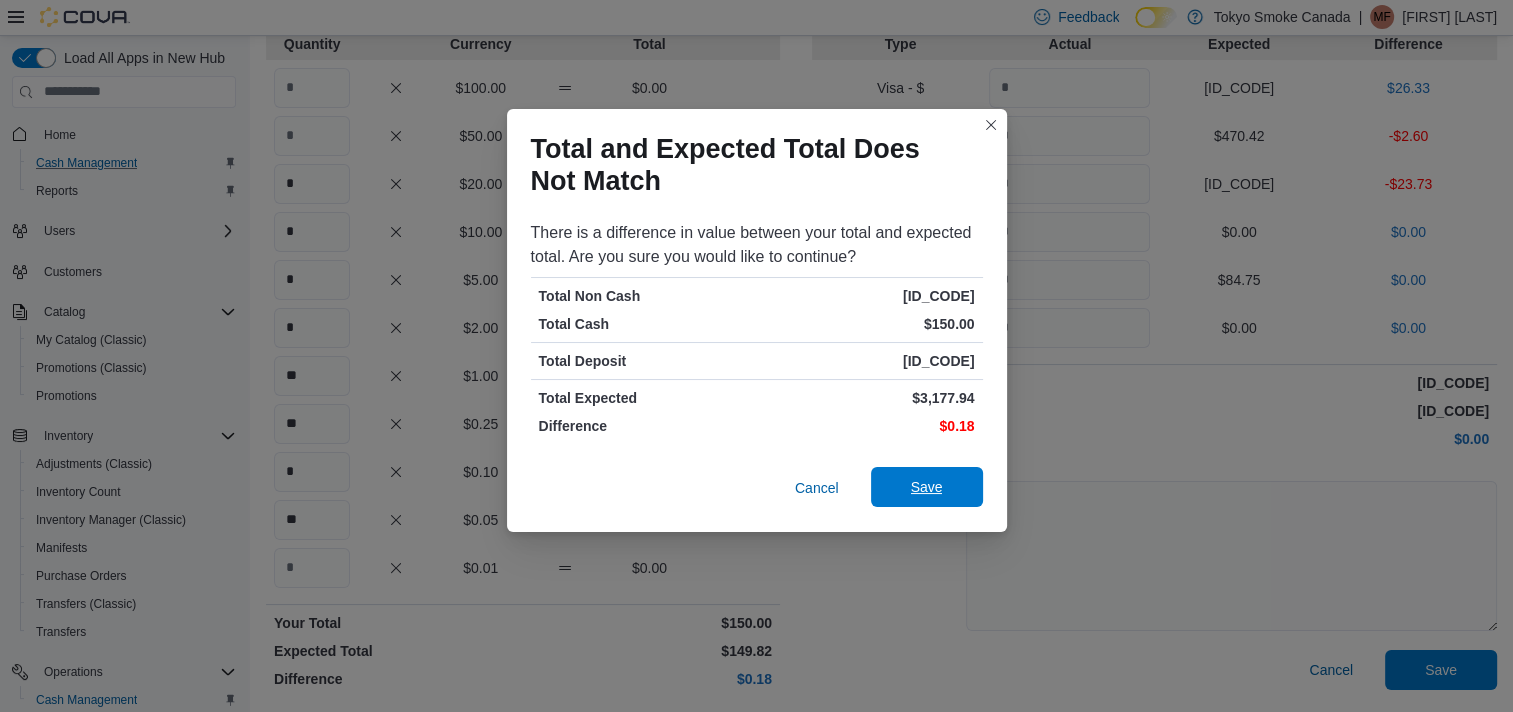 click on "Save" at bounding box center [927, 487] 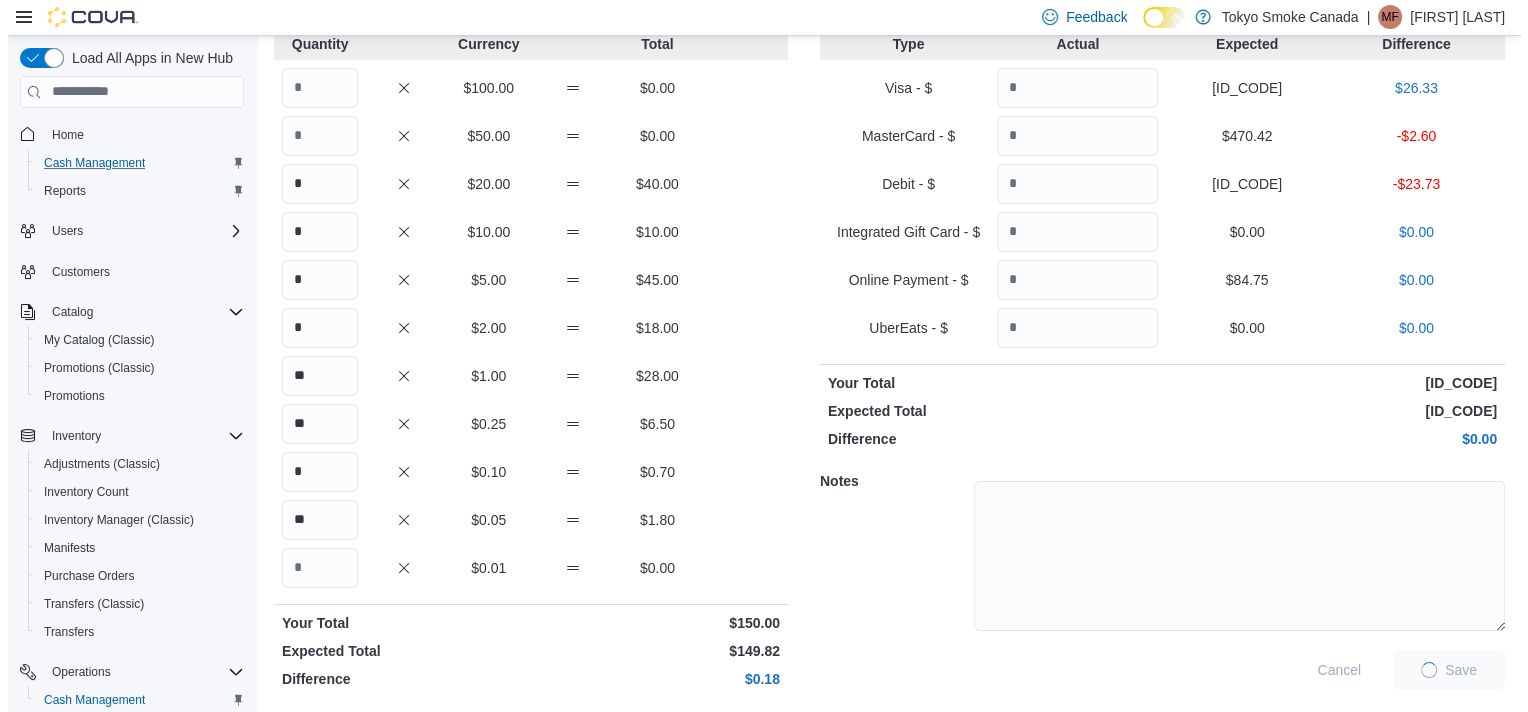 scroll, scrollTop: 0, scrollLeft: 0, axis: both 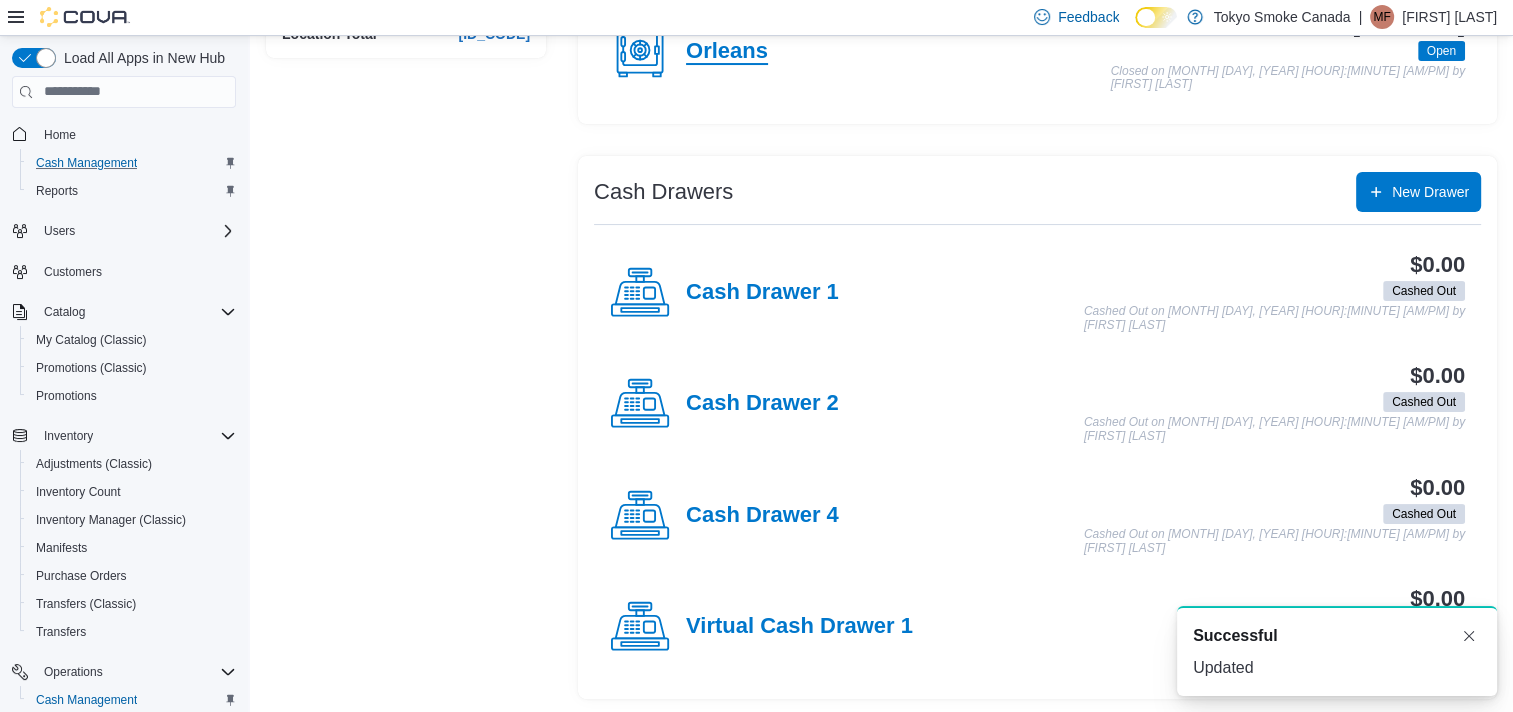 click on "Orleans" at bounding box center [727, 52] 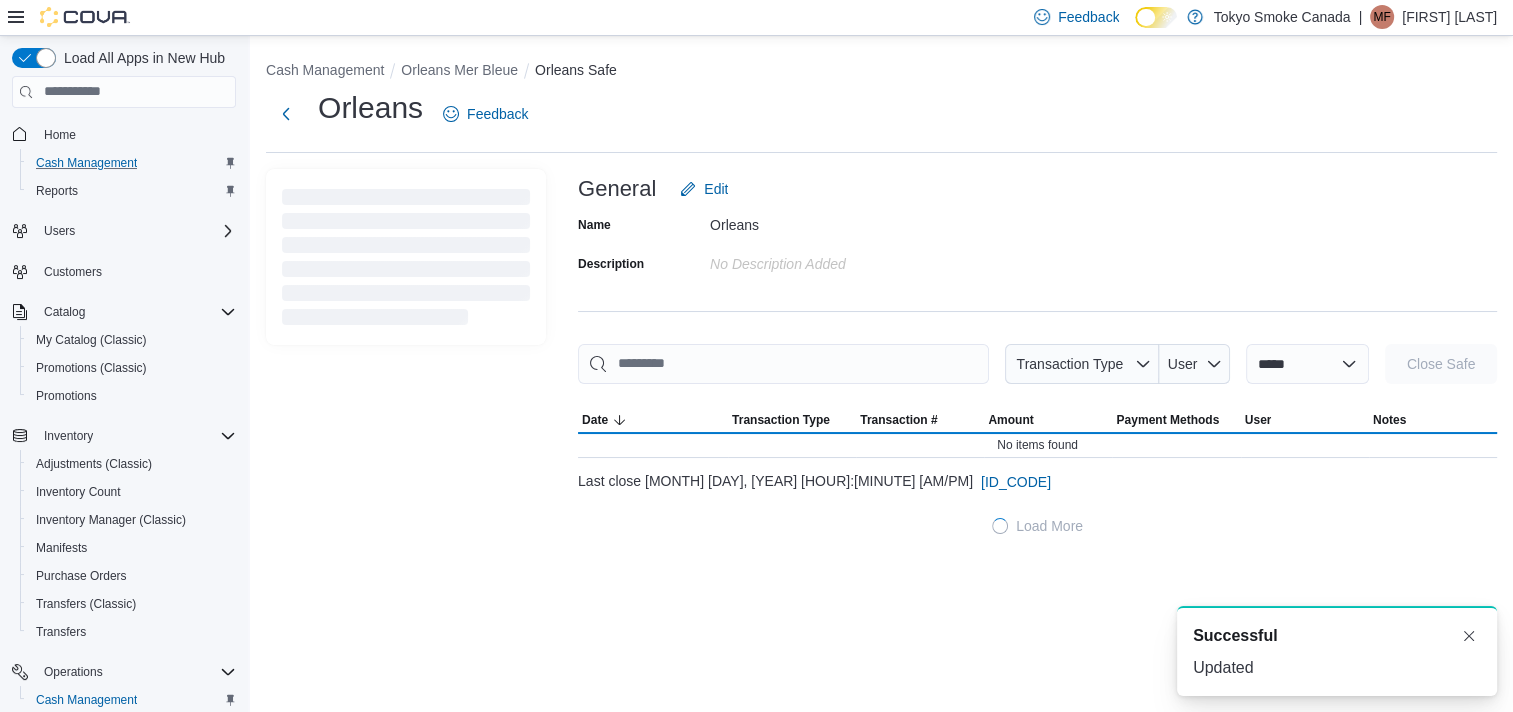scroll, scrollTop: 0, scrollLeft: 0, axis: both 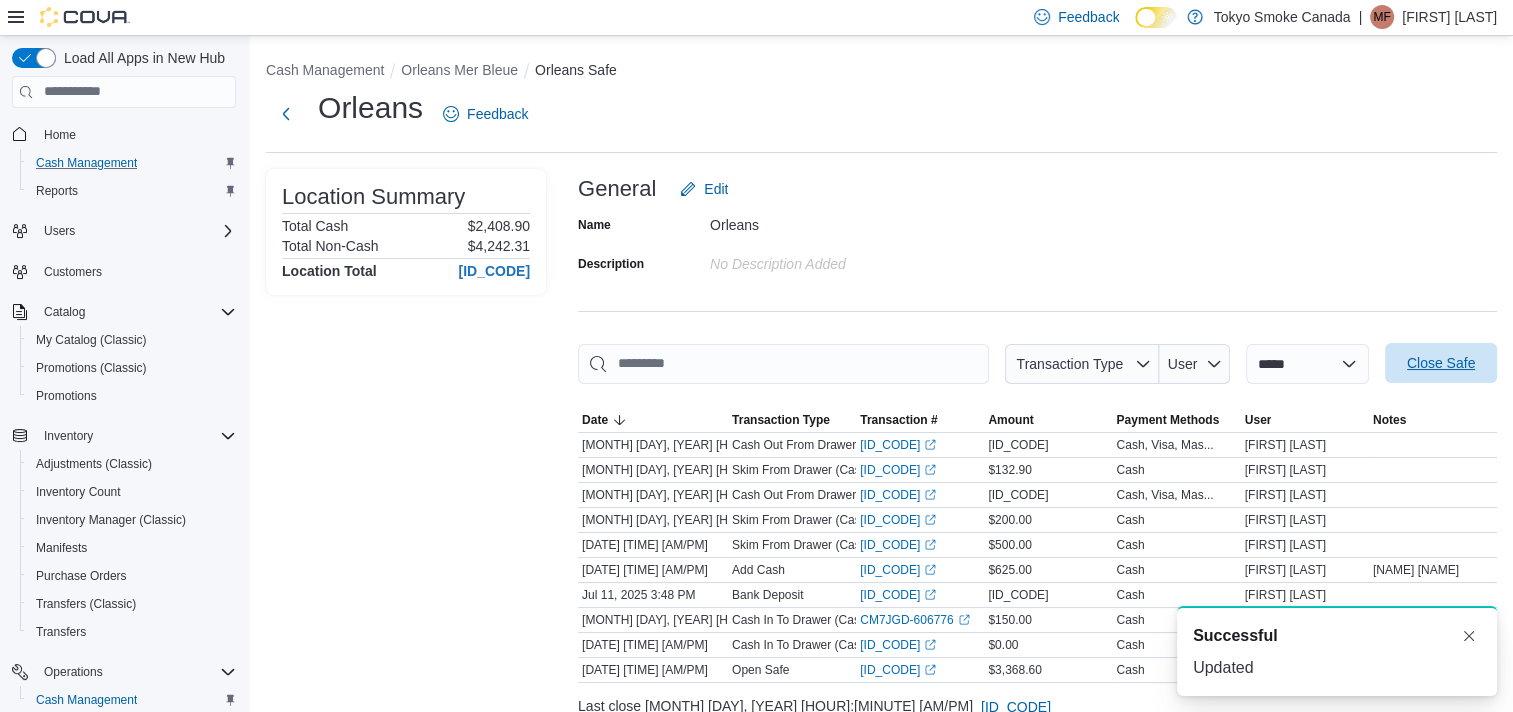 click on "Close Safe" at bounding box center (1441, 363) 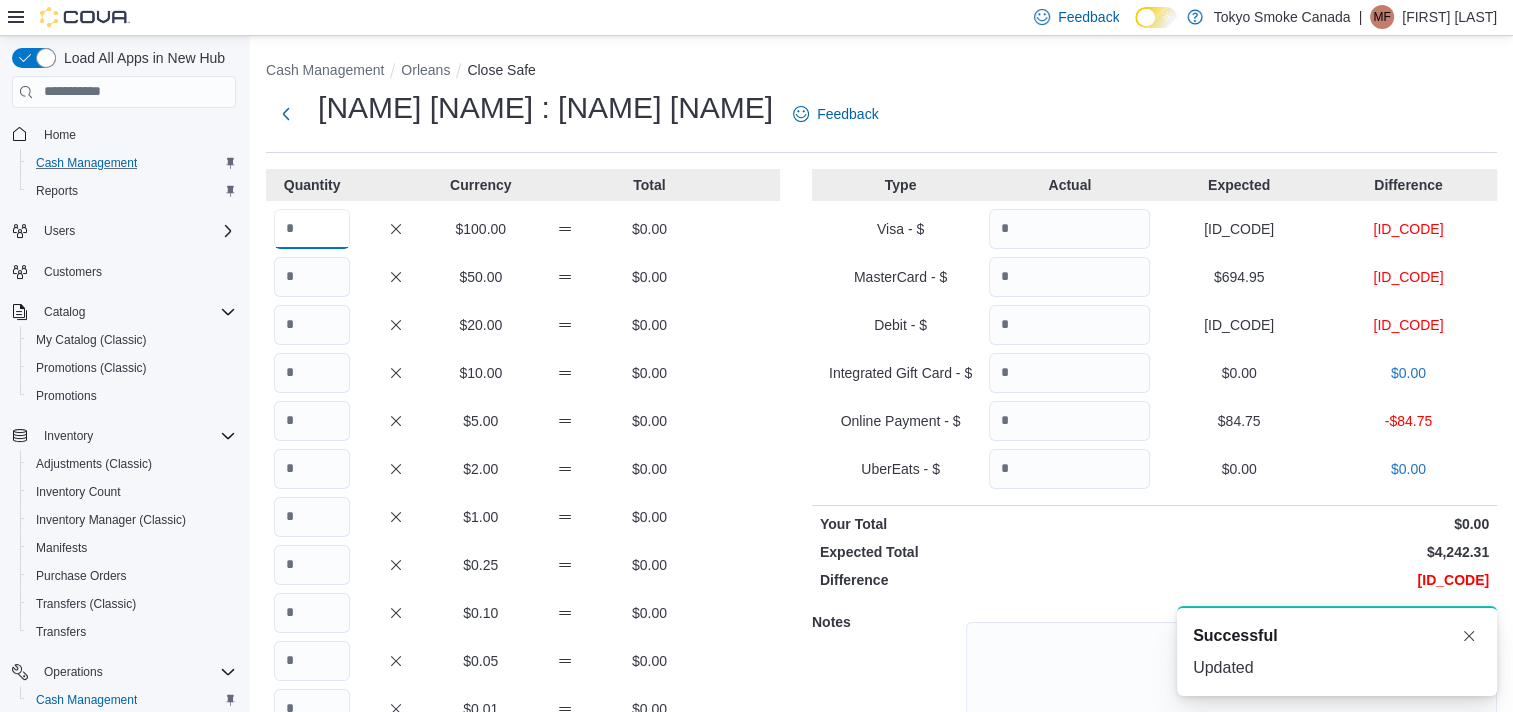 click at bounding box center [312, 229] 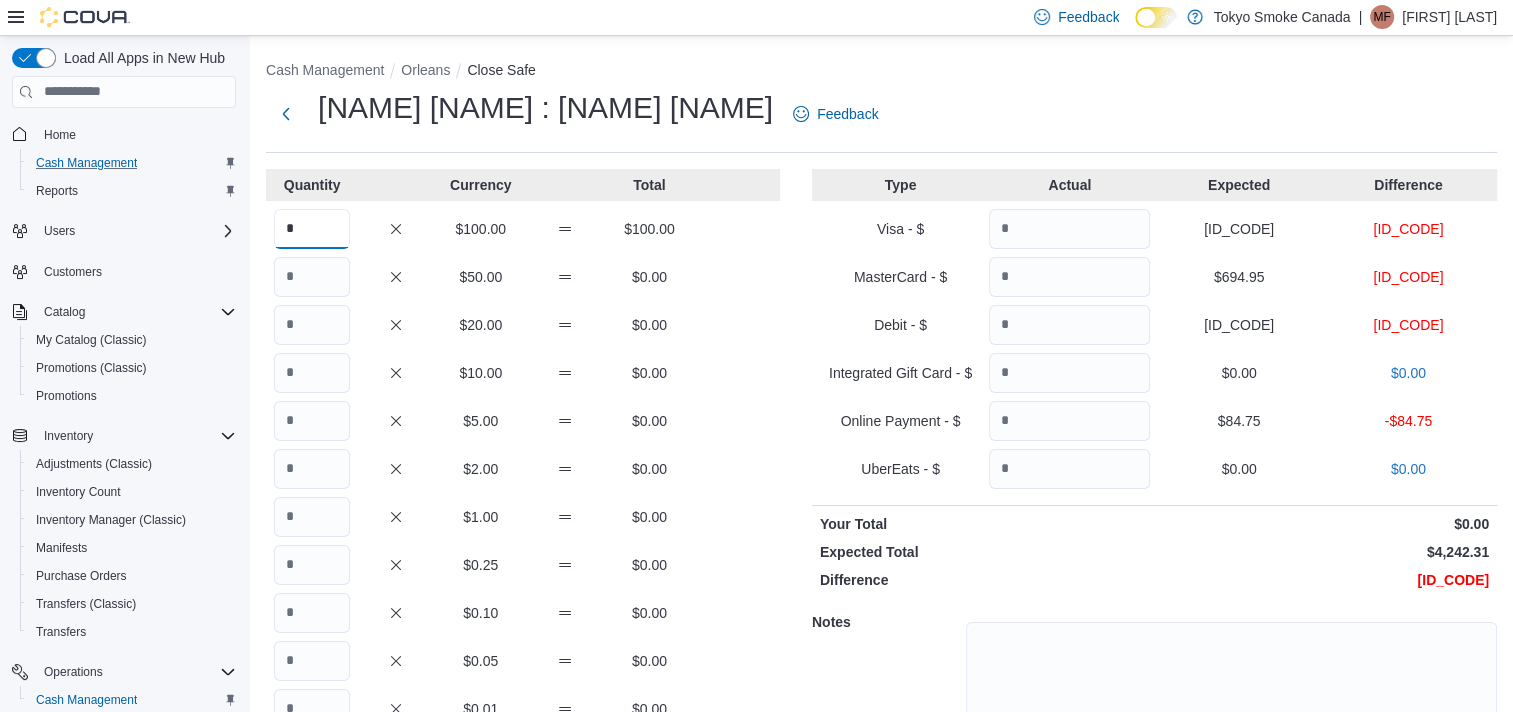 type on "*" 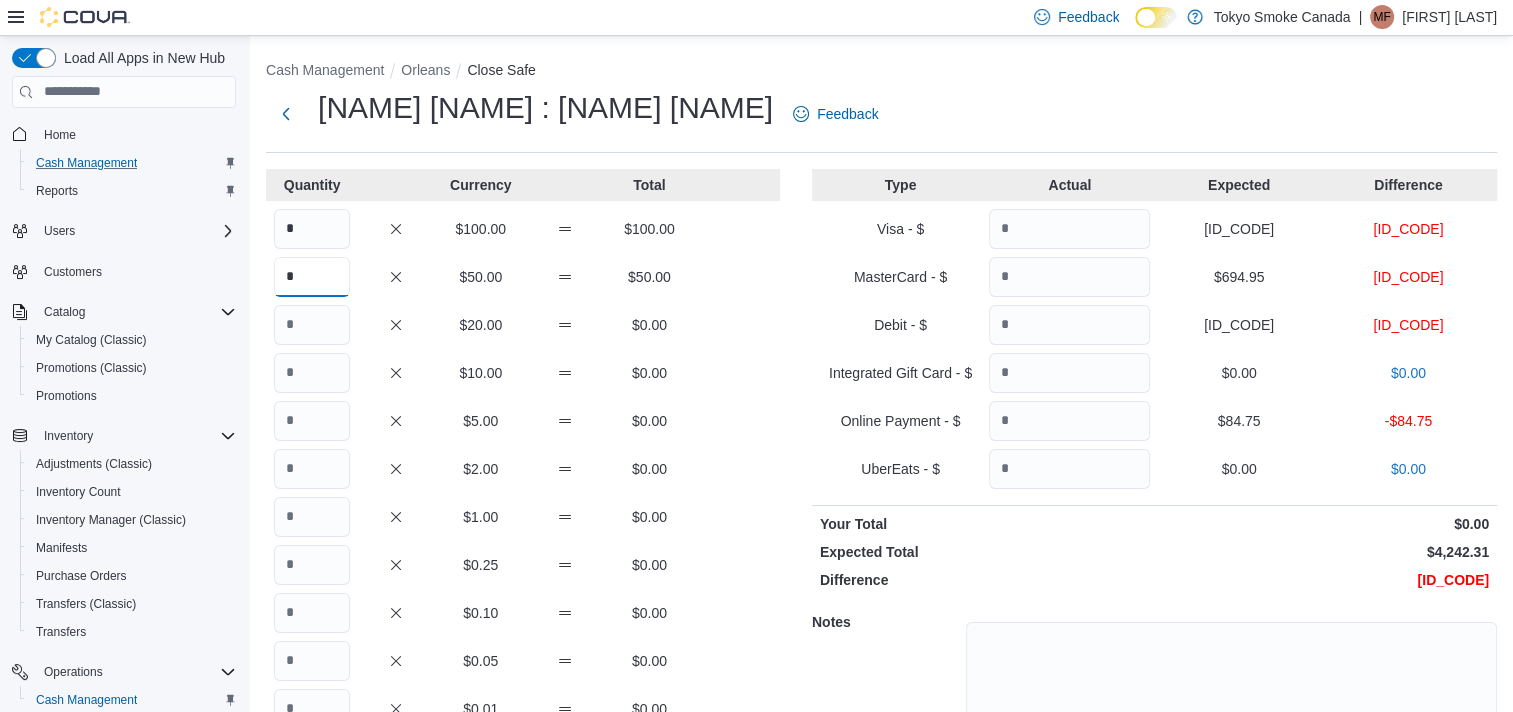 type on "*" 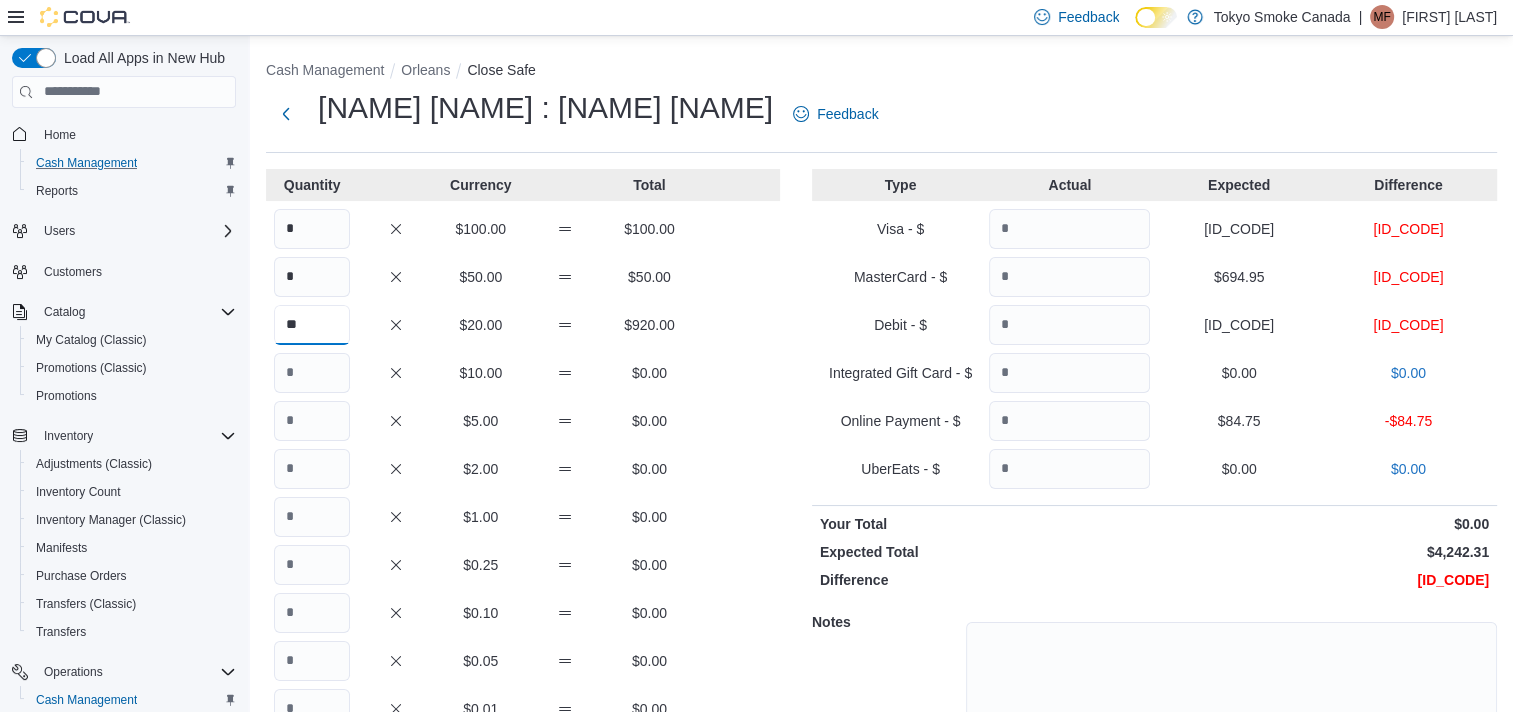 type on "**" 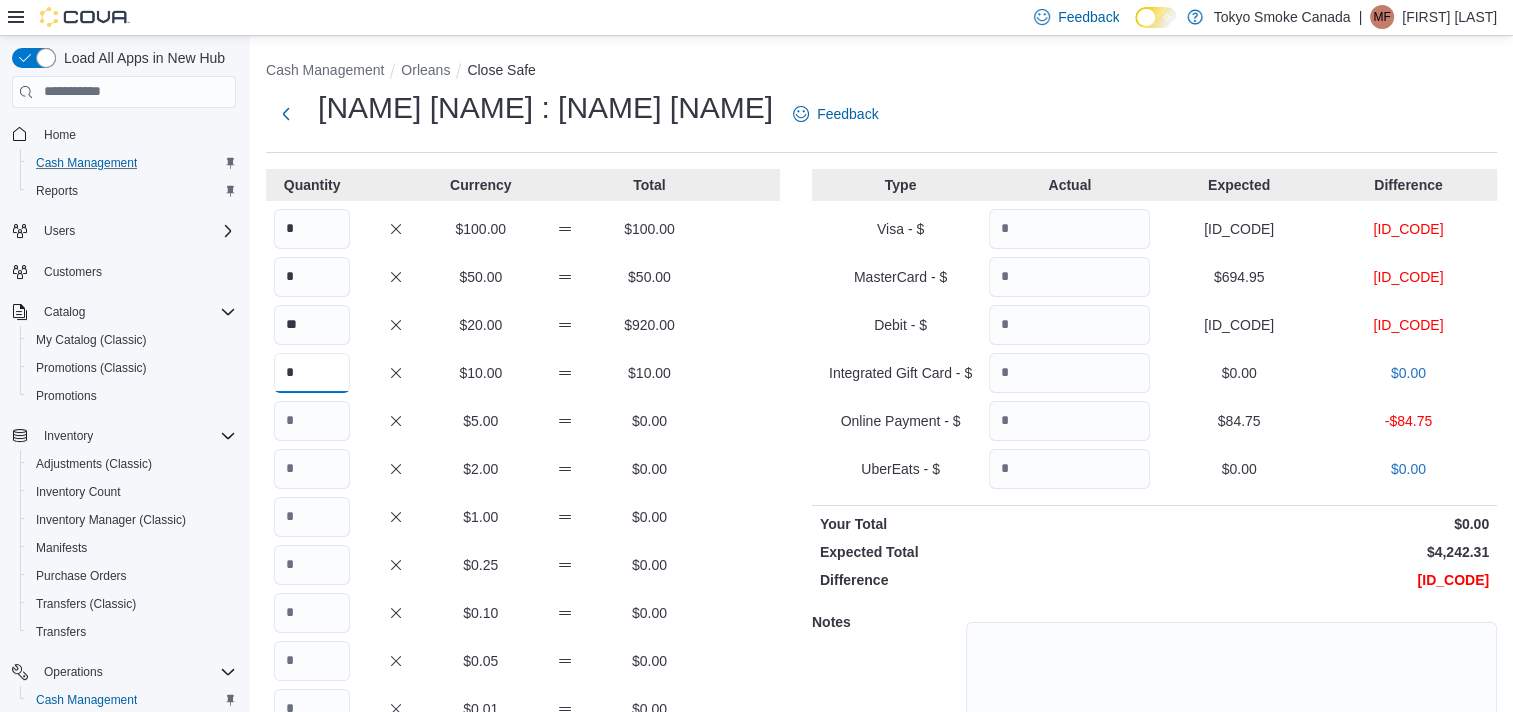 type on "*" 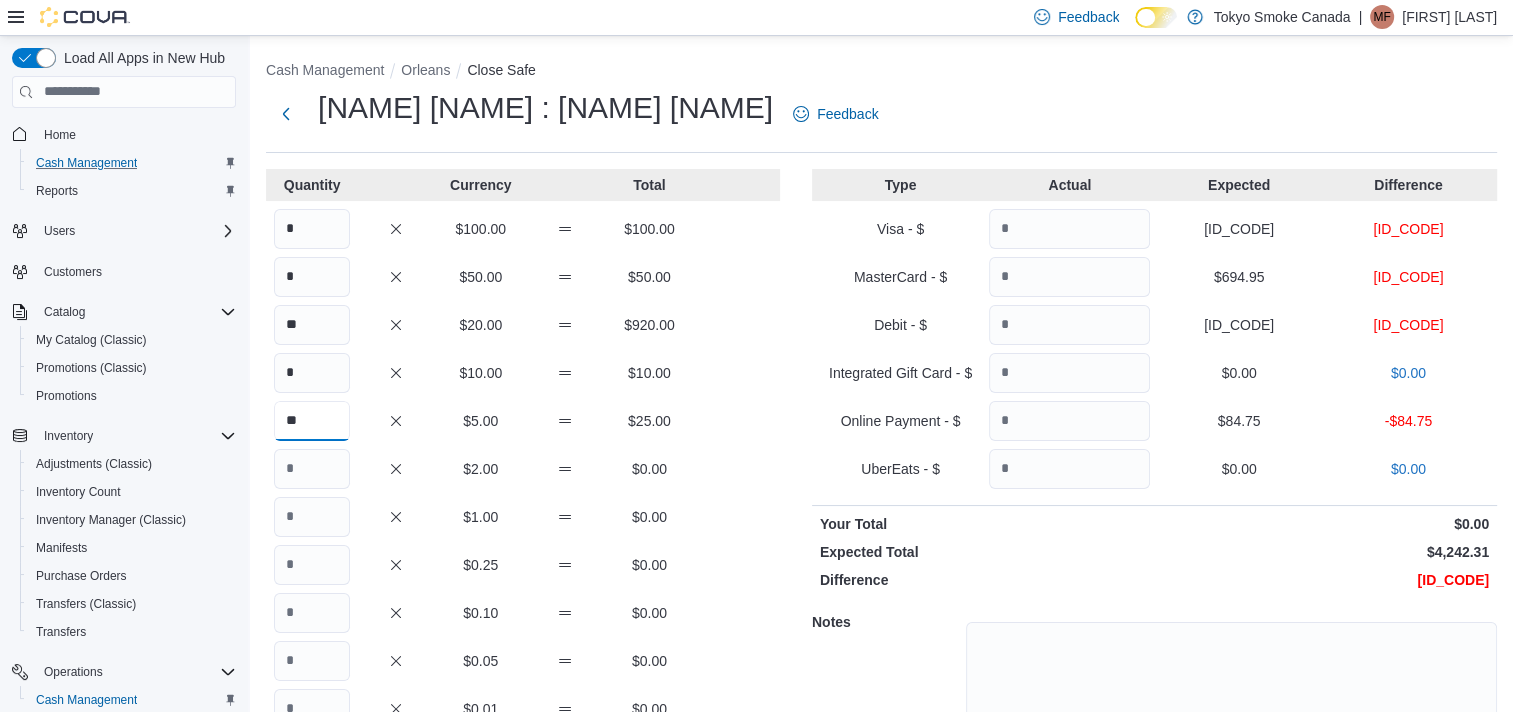type on "**" 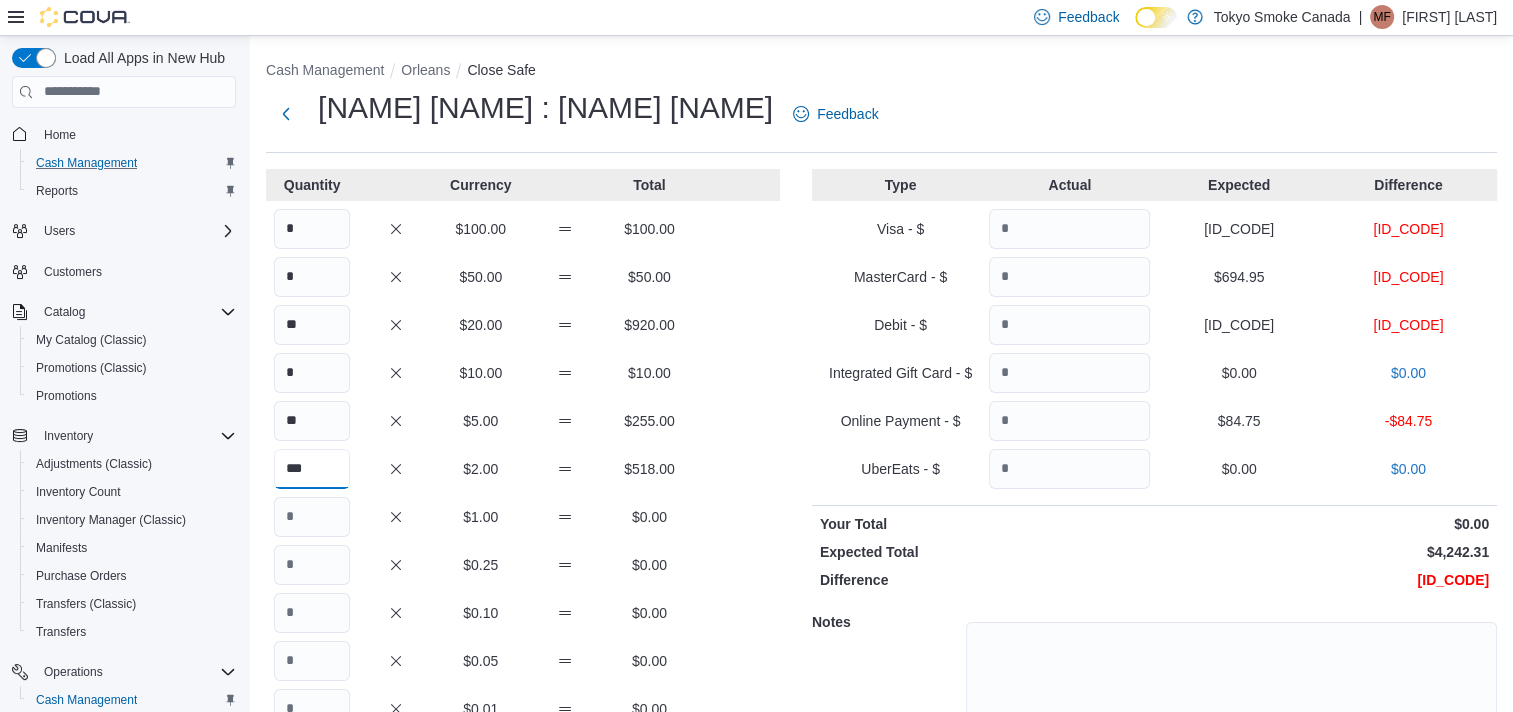 type on "***" 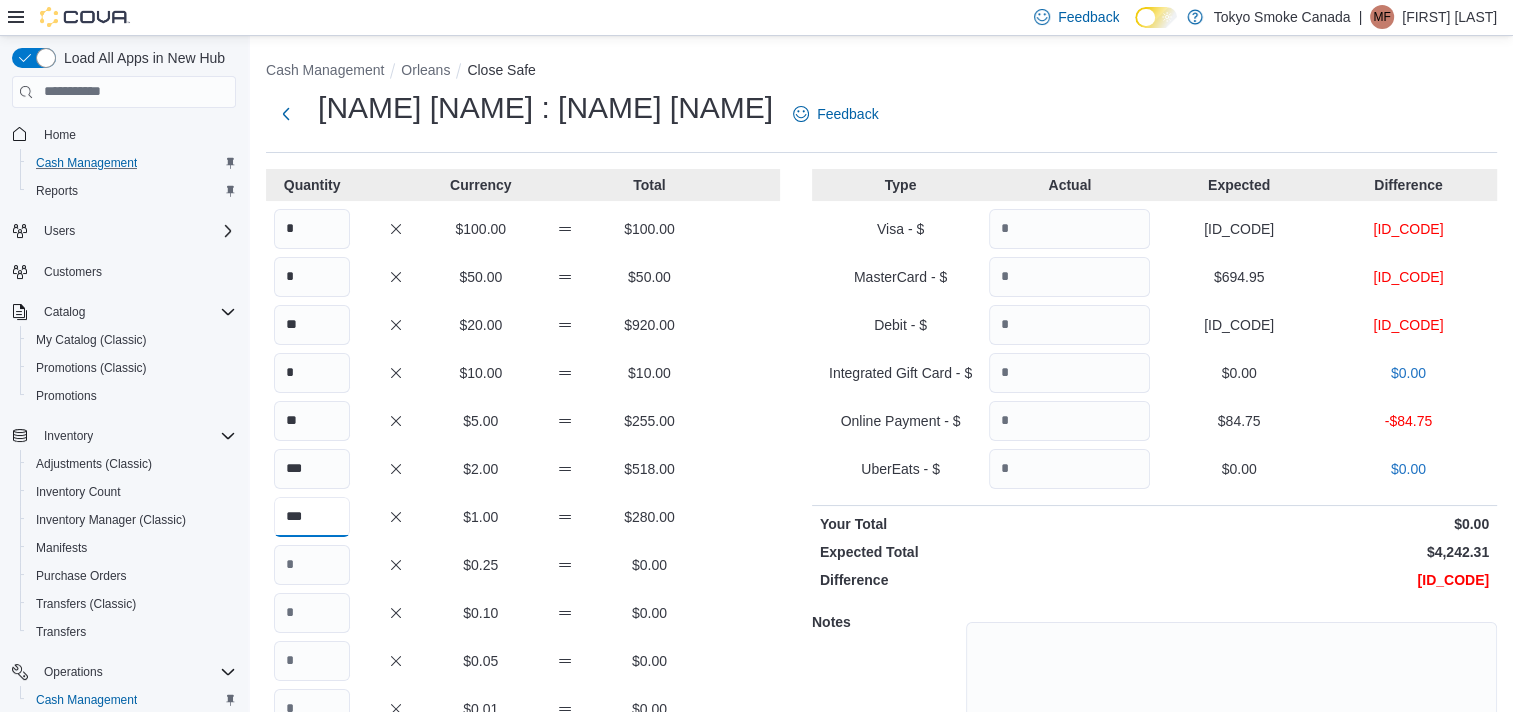 type on "***" 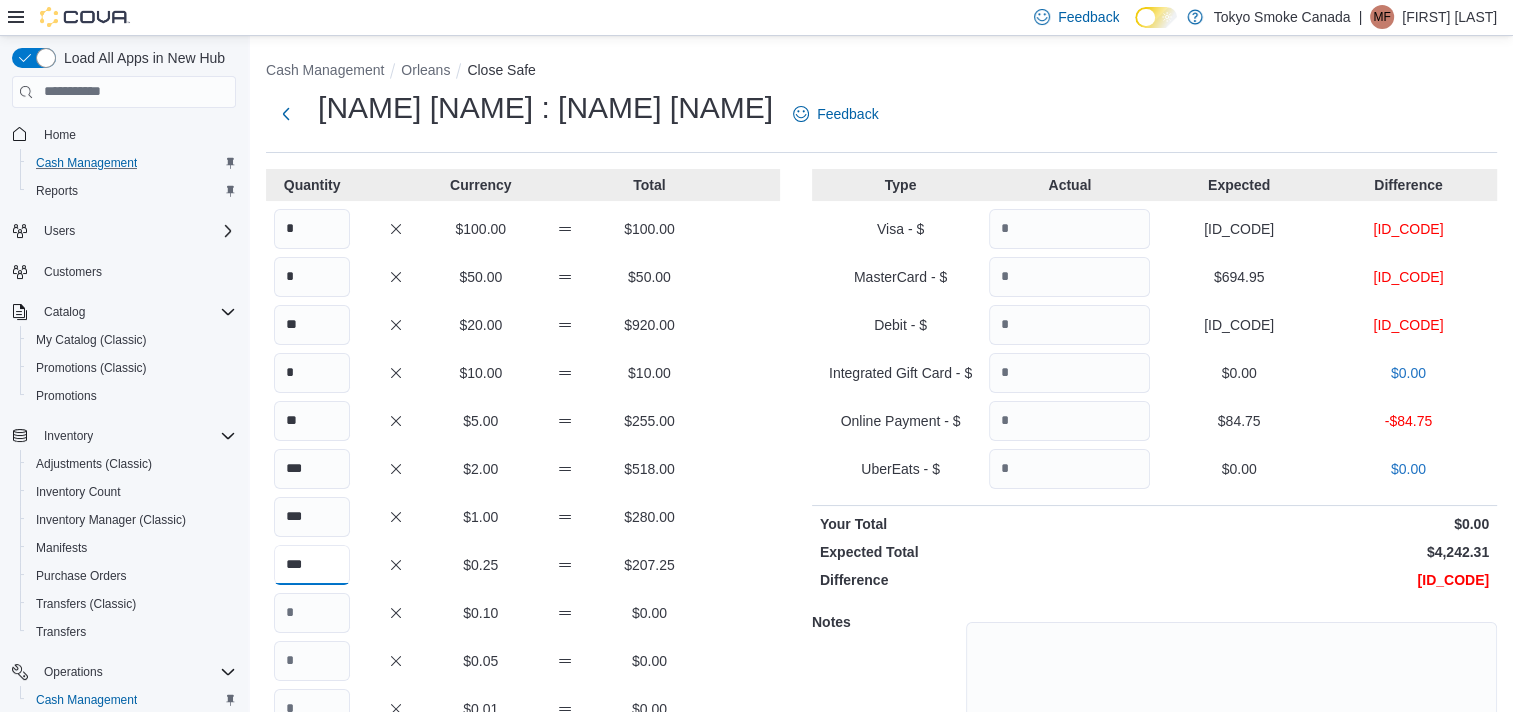 type on "***" 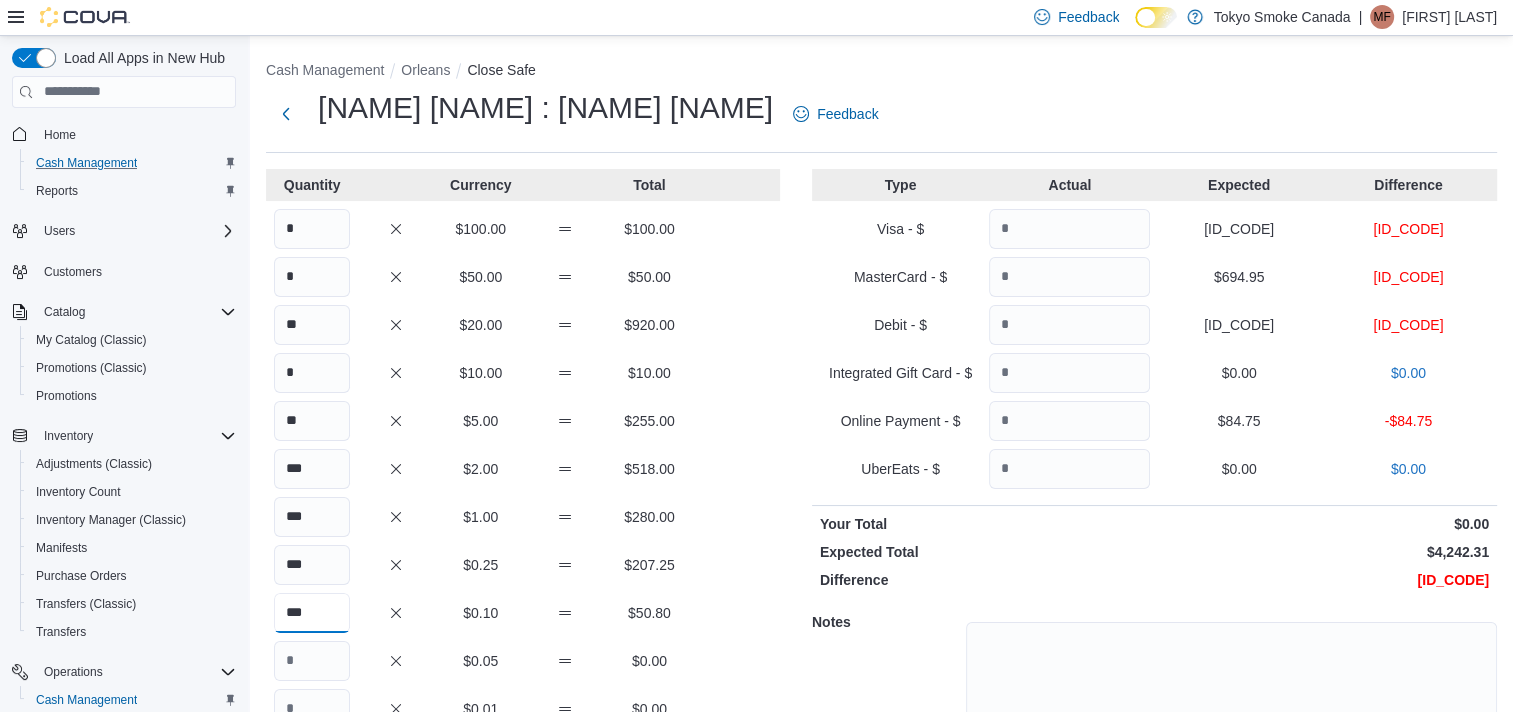 type on "***" 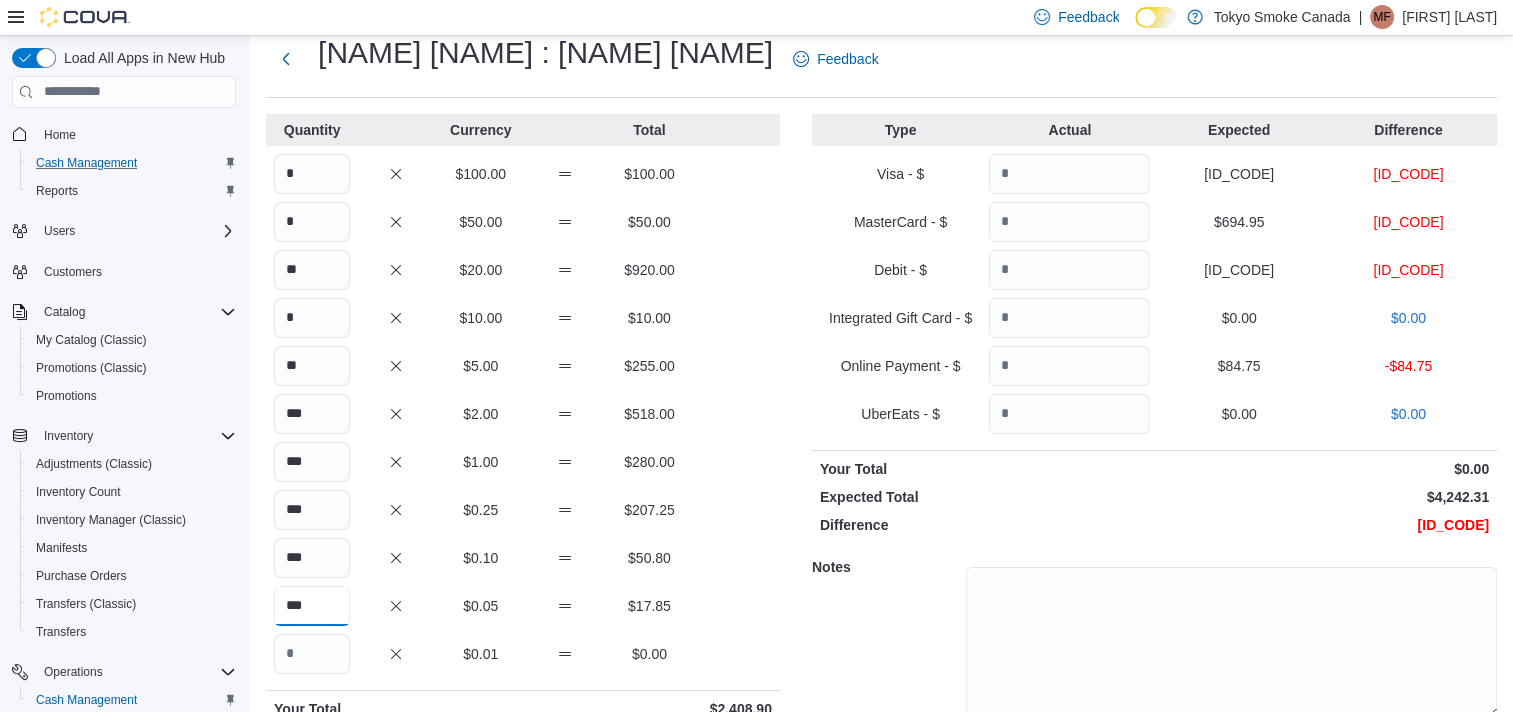 scroll, scrollTop: 0, scrollLeft: 0, axis: both 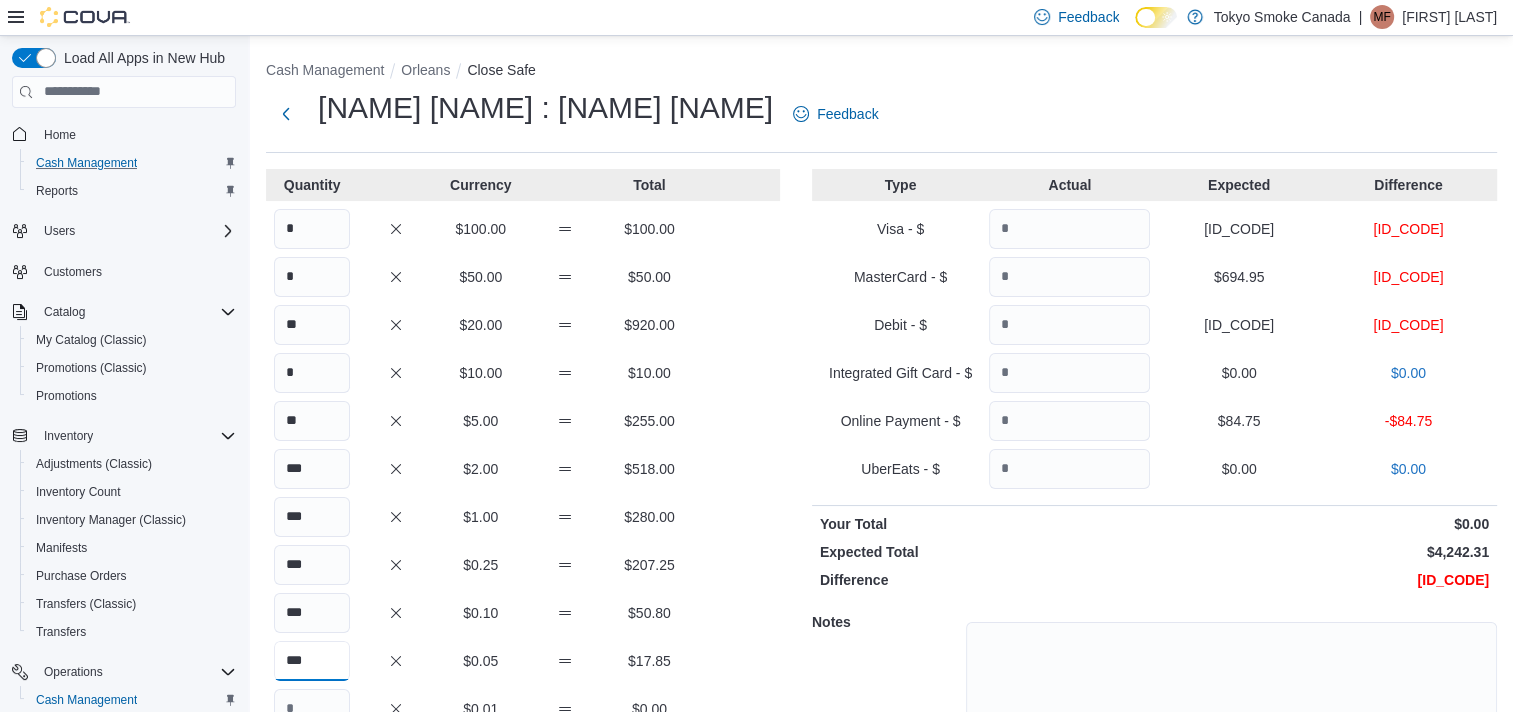 type on "***" 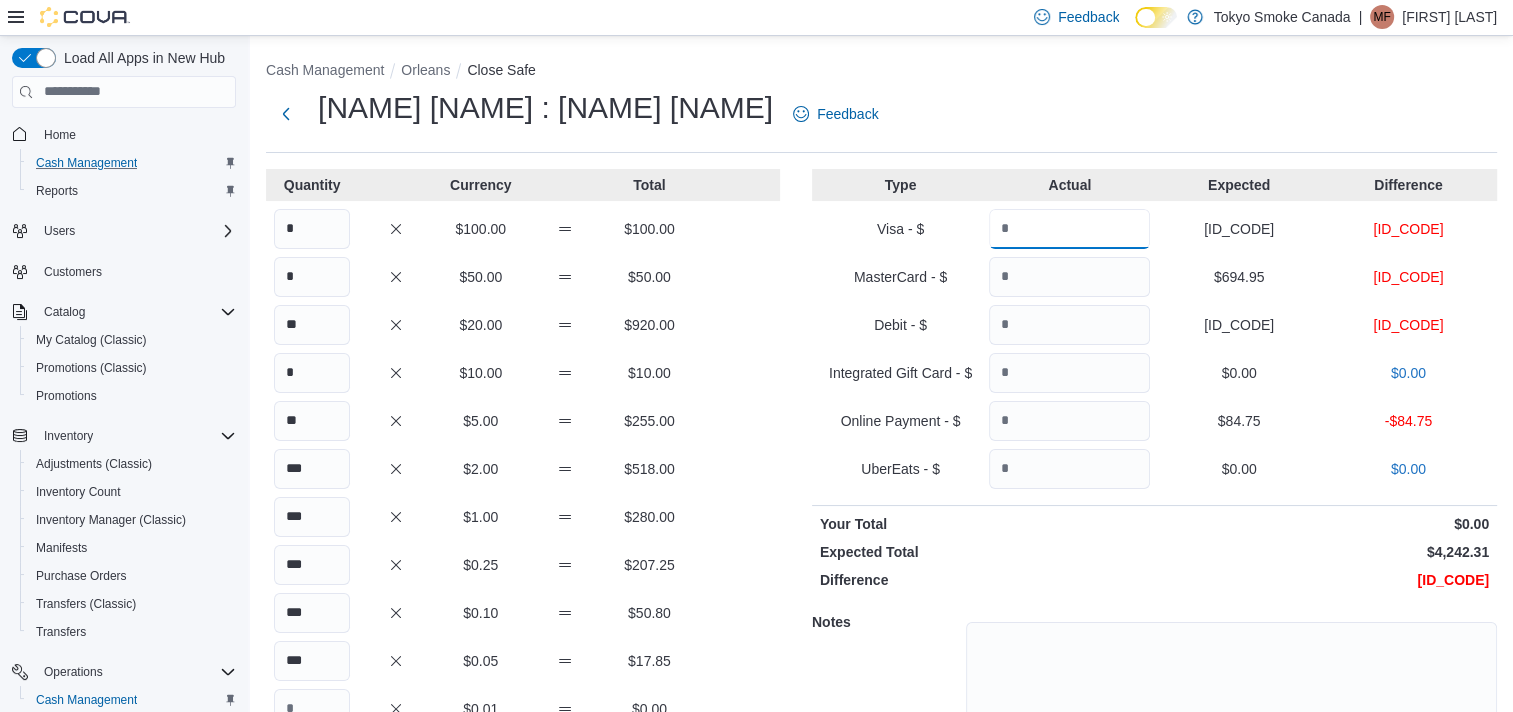 click at bounding box center [1069, 229] 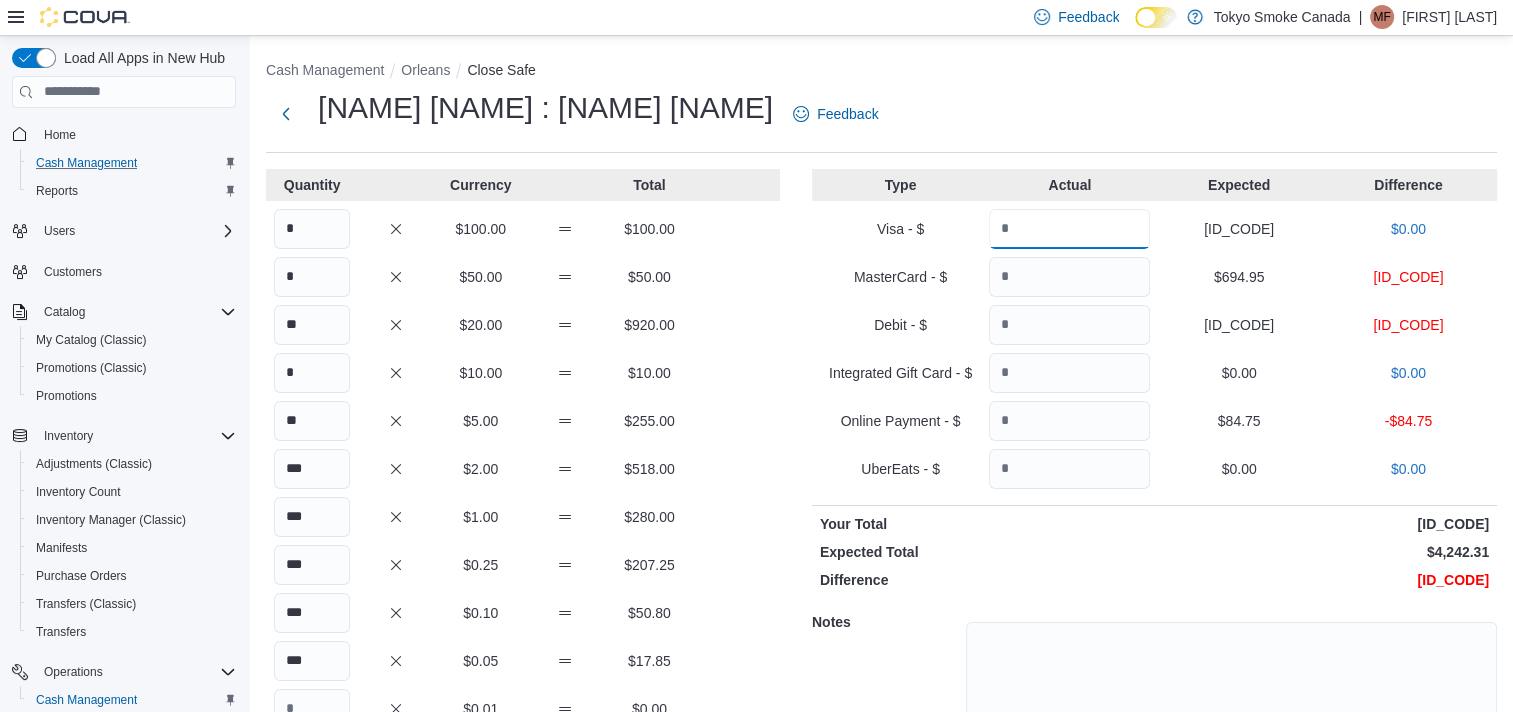 type on "*******" 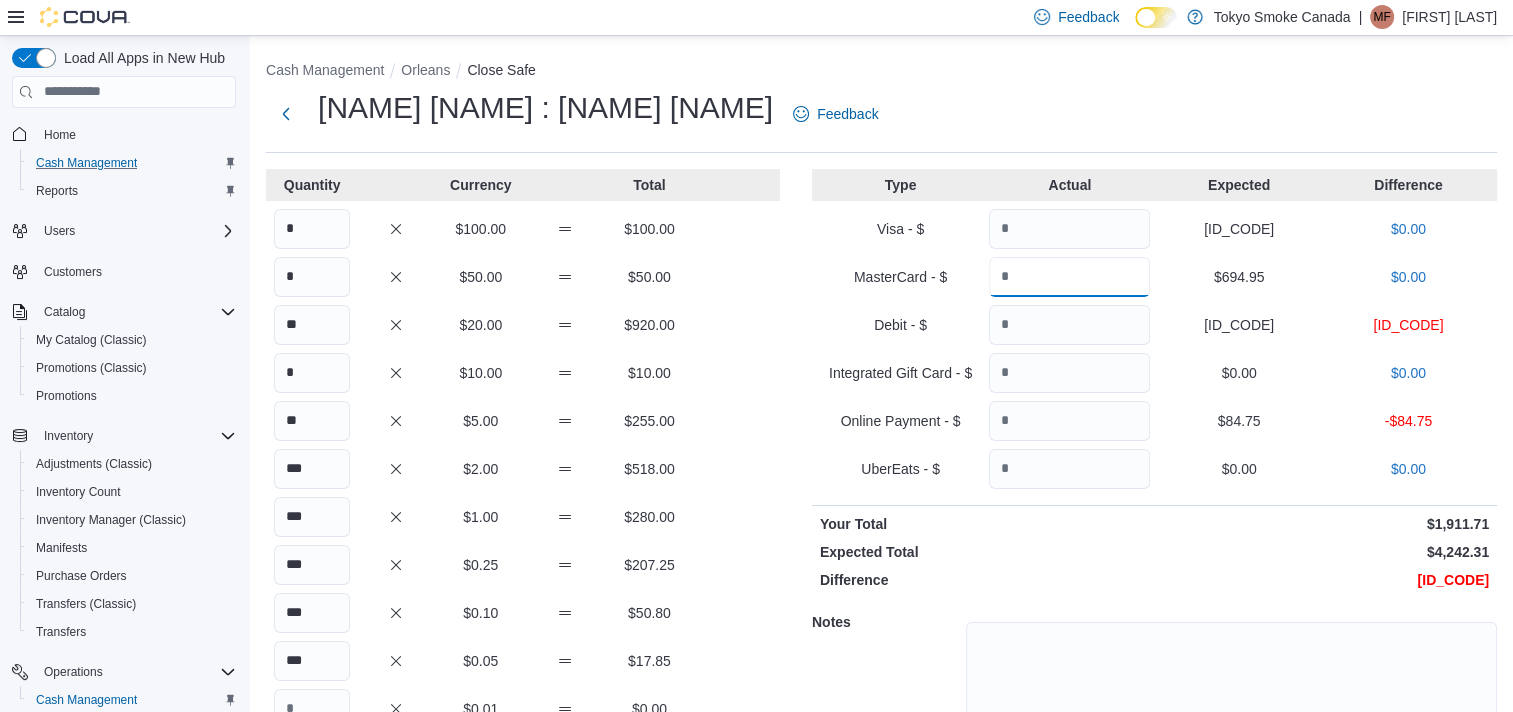 type on "******" 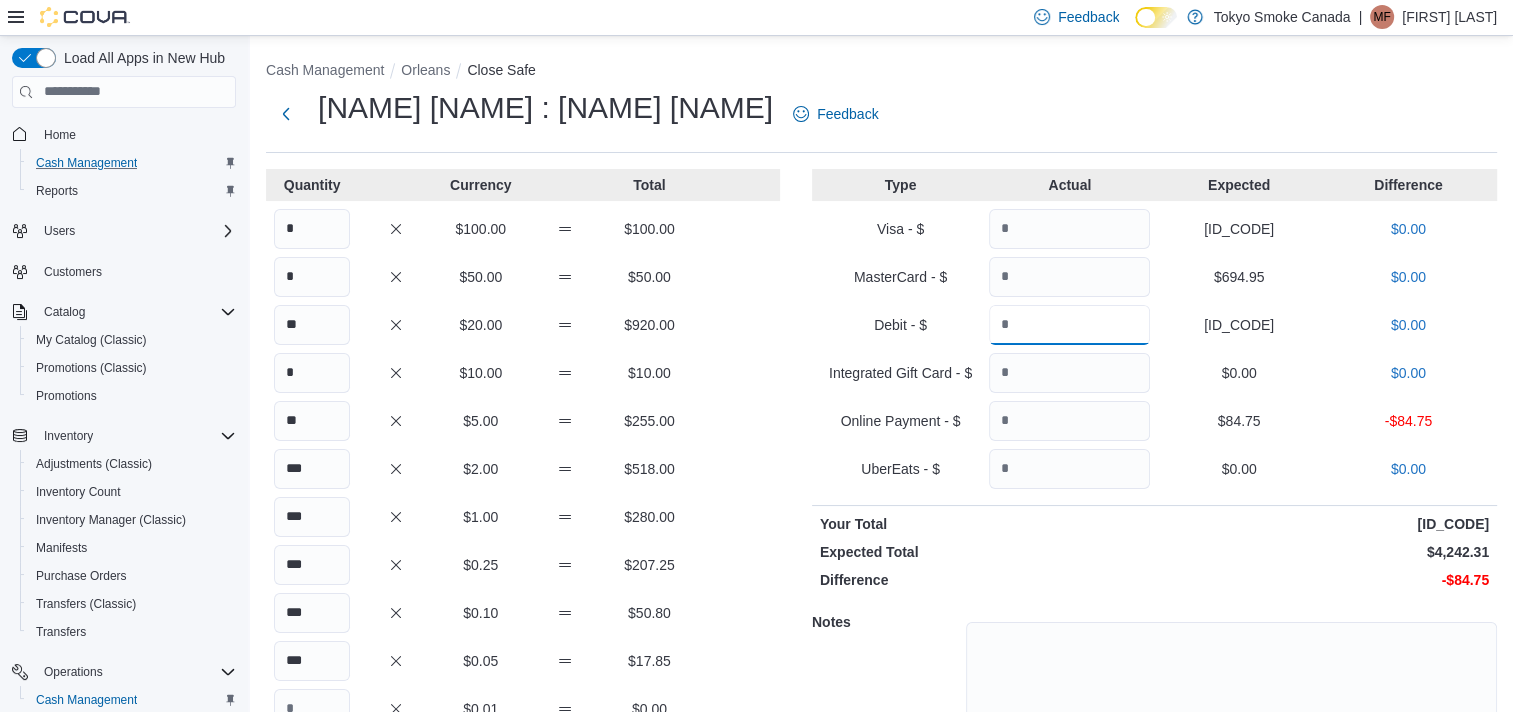 type on "*******" 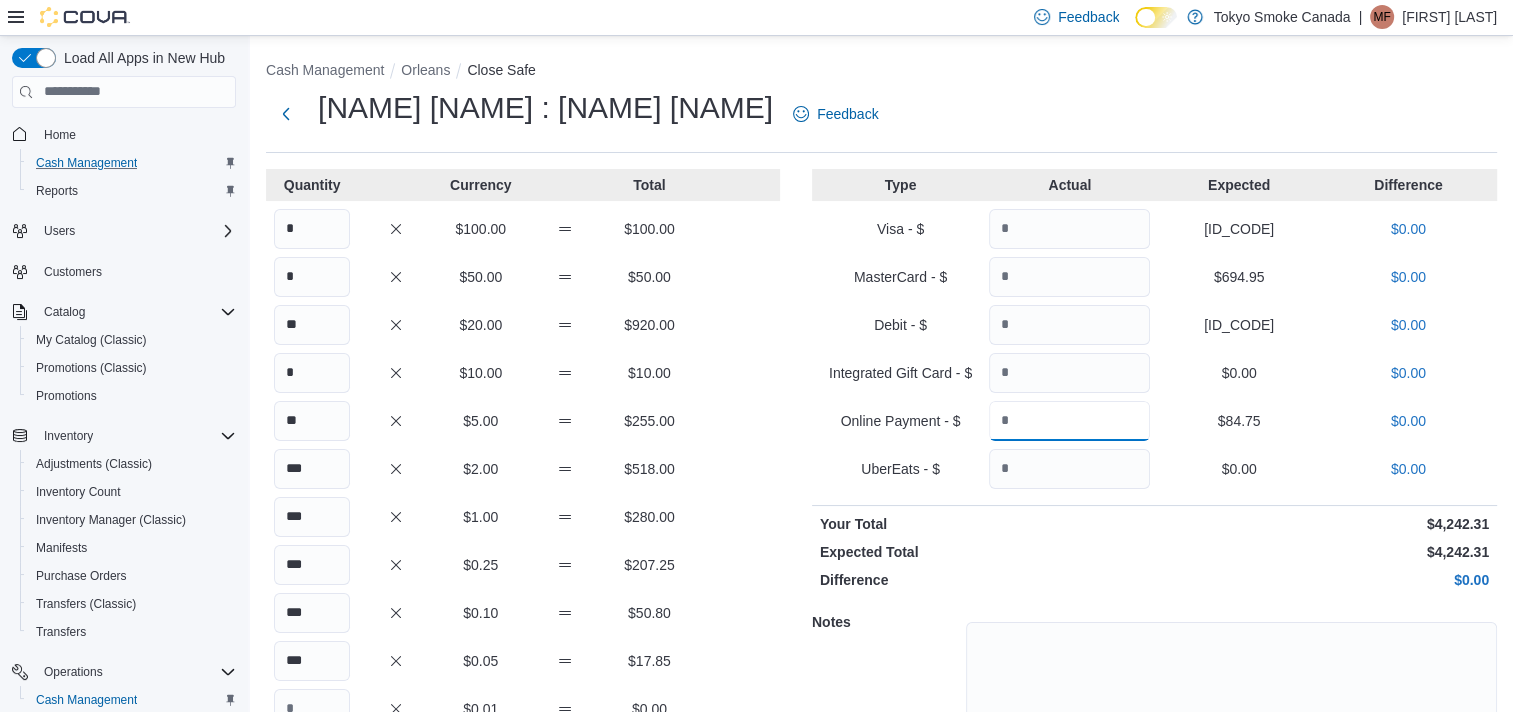 type on "*****" 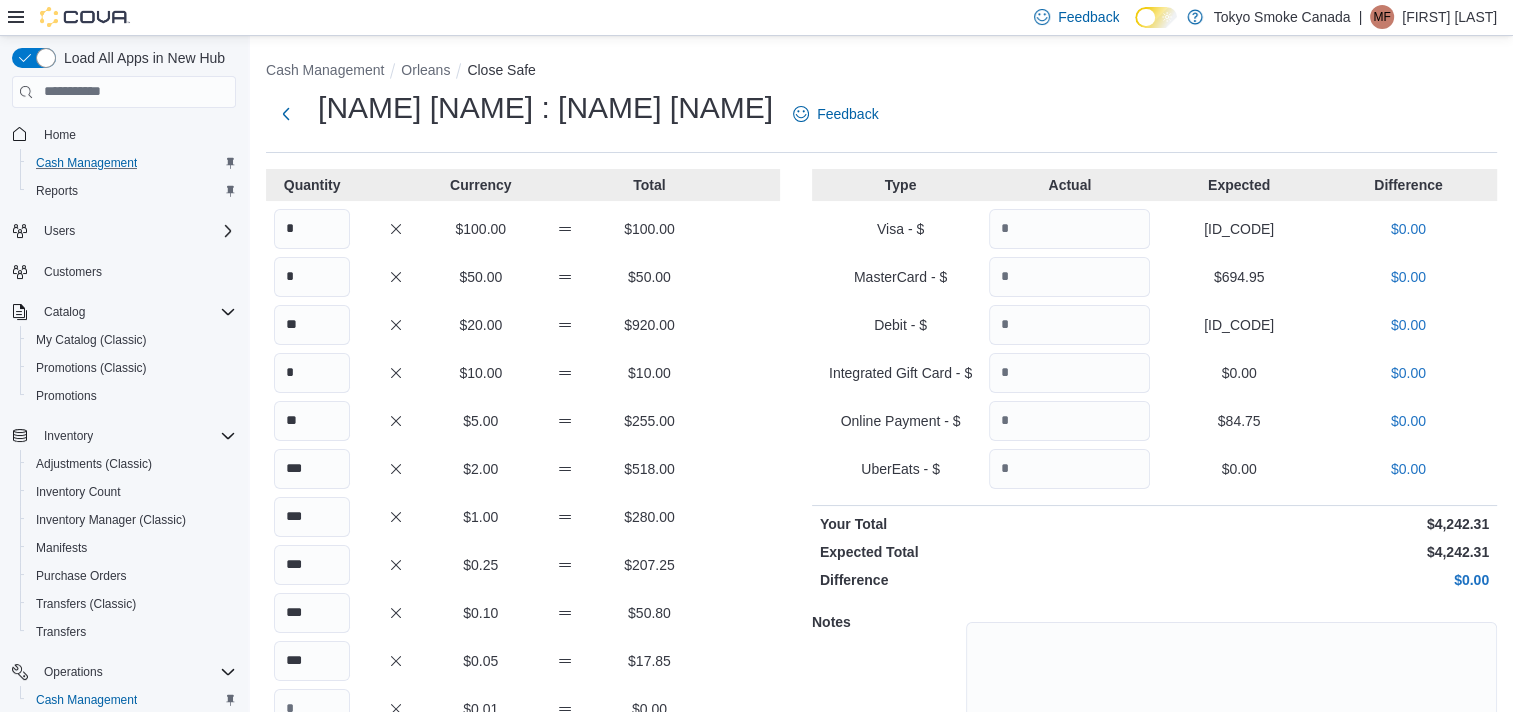 click on "$694.95" at bounding box center [1238, 277] 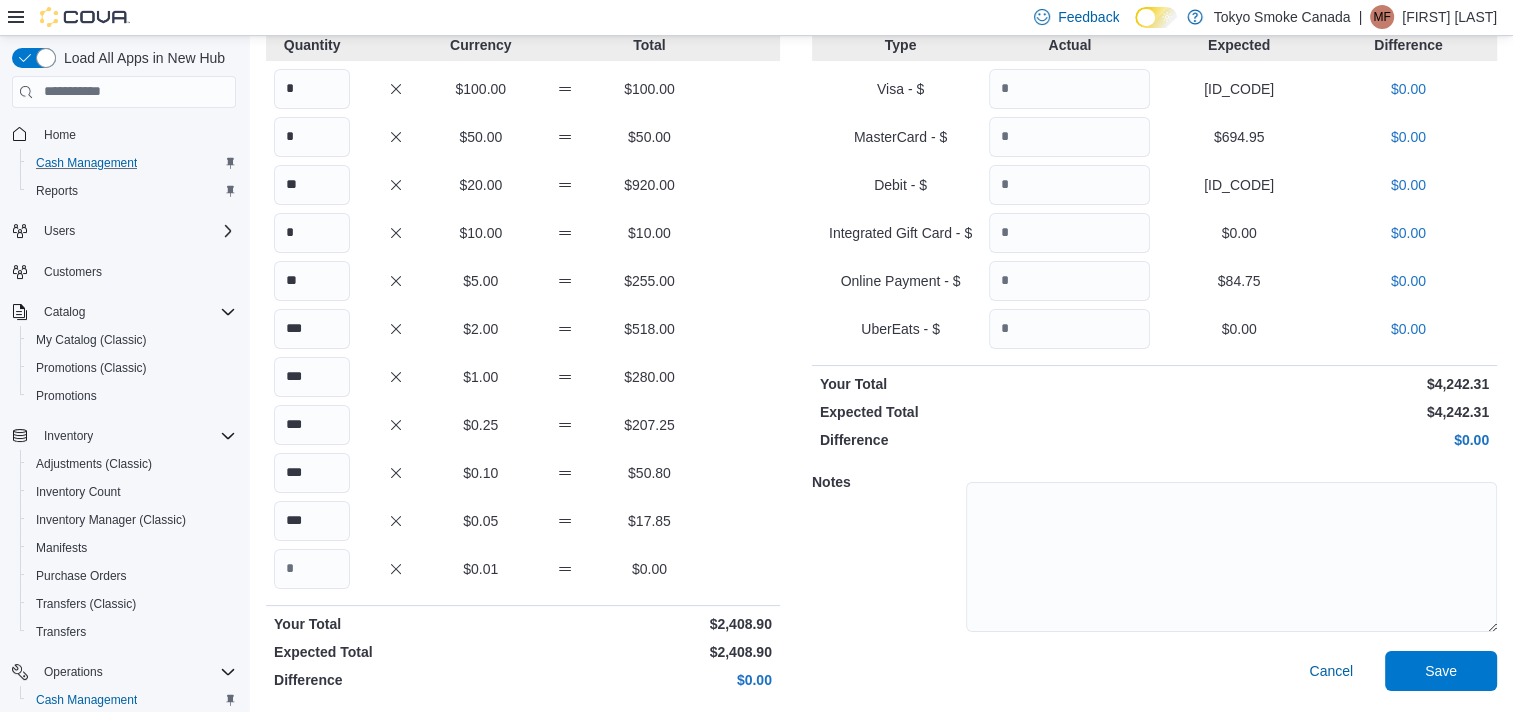 scroll, scrollTop: 141, scrollLeft: 0, axis: vertical 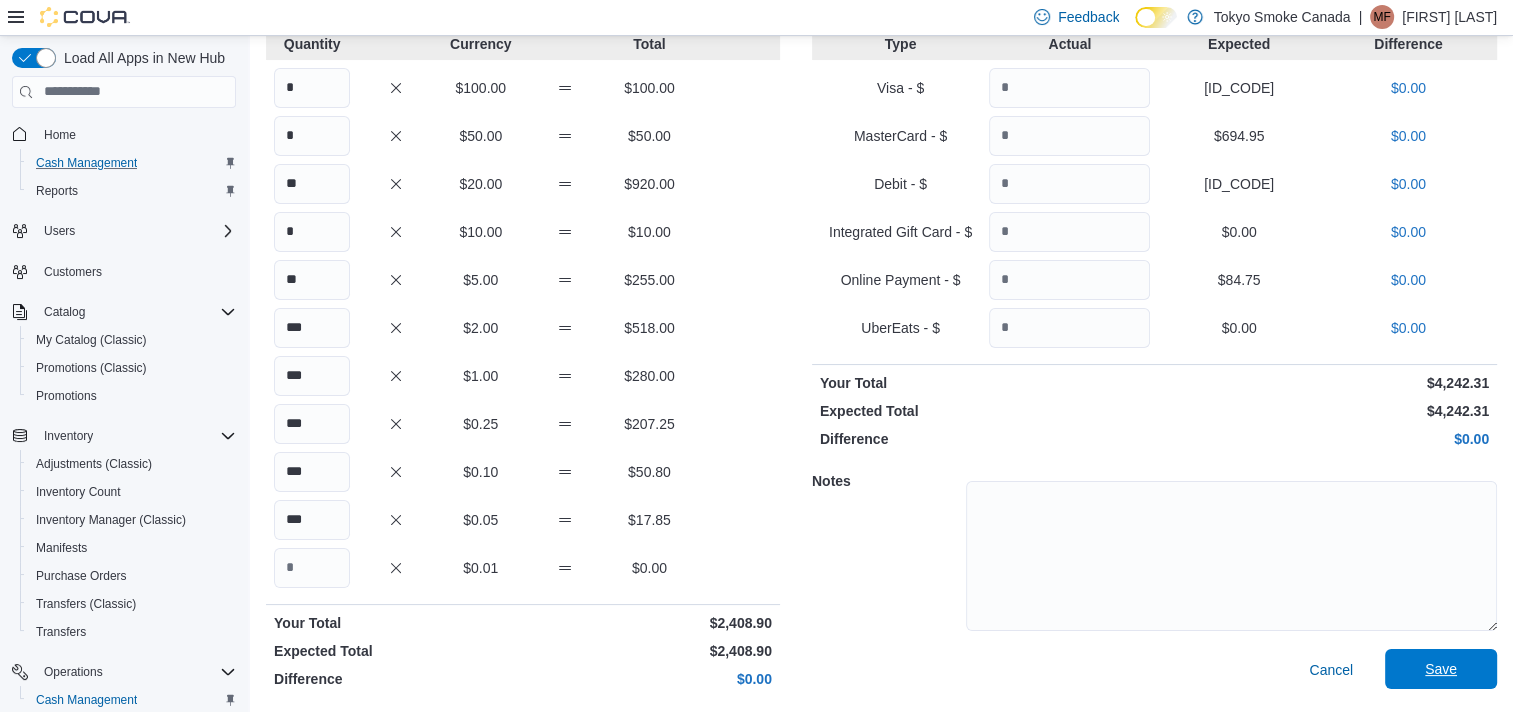 click on "Save" at bounding box center [1441, 669] 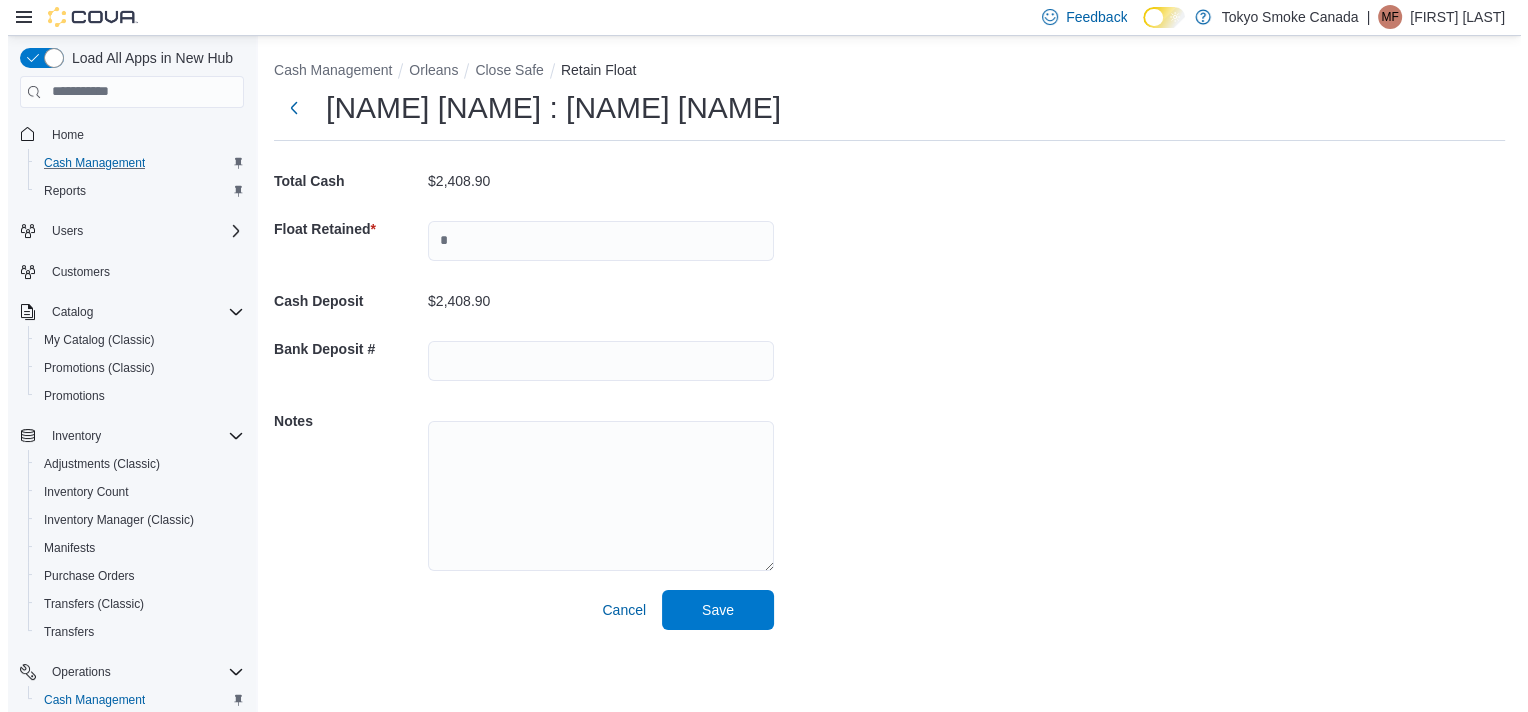 scroll, scrollTop: 0, scrollLeft: 0, axis: both 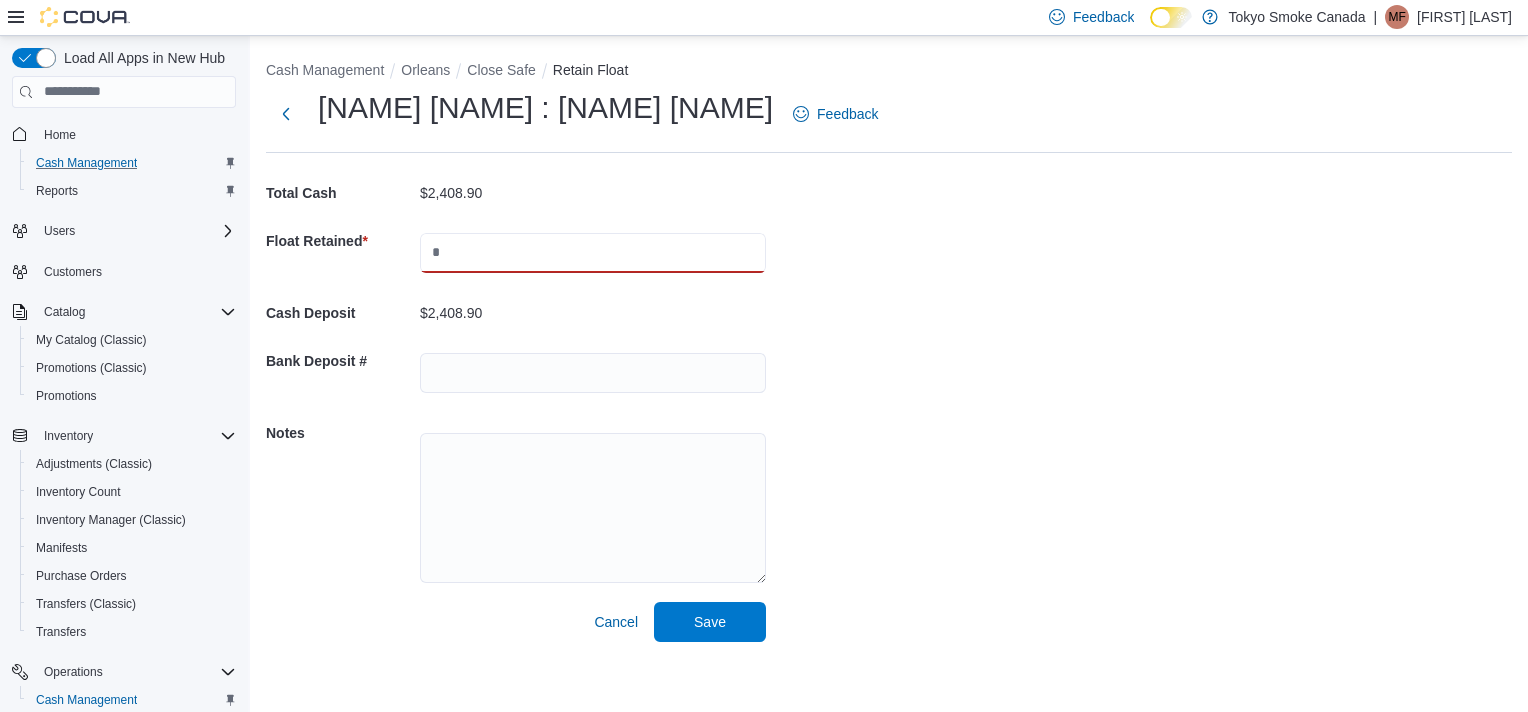 click at bounding box center [593, 253] 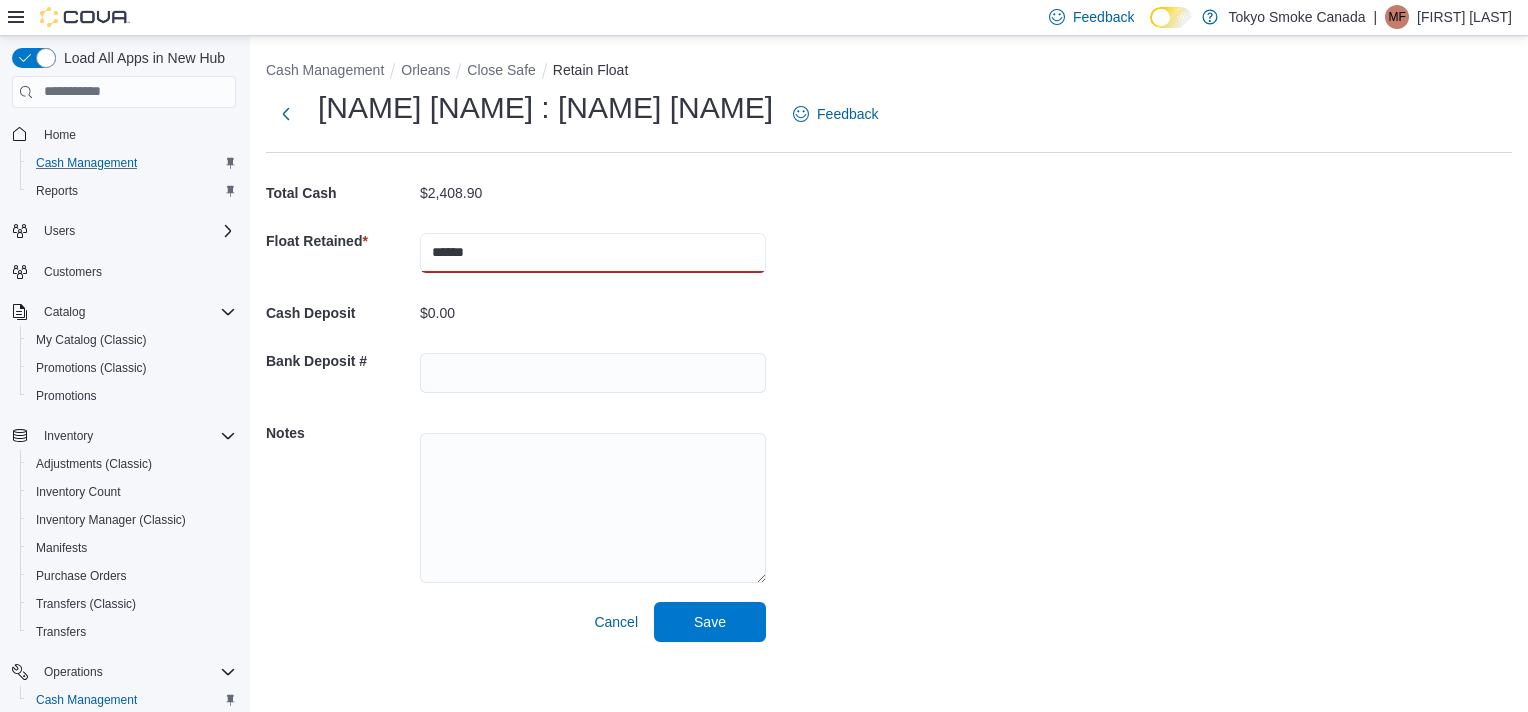 type on "******" 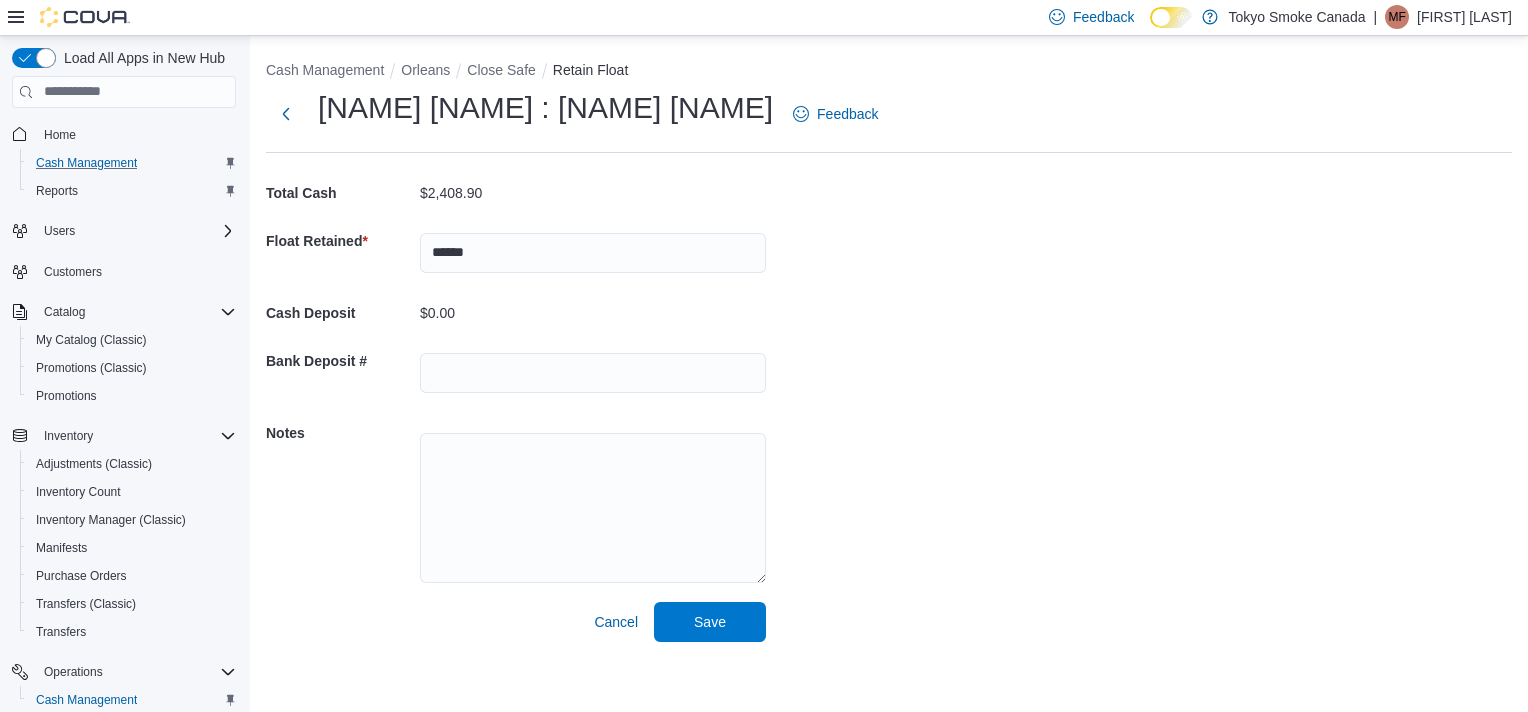 click on "Cash Management [NAME] Close Safe Retain Float Close [NAME] : Retain Float Feedback   Total Cash [AMOUNT] Float Retained  * ****** Cash Deposit [AMOUNT] Bank Deposit # Notes Cancel Save" at bounding box center (889, 347) 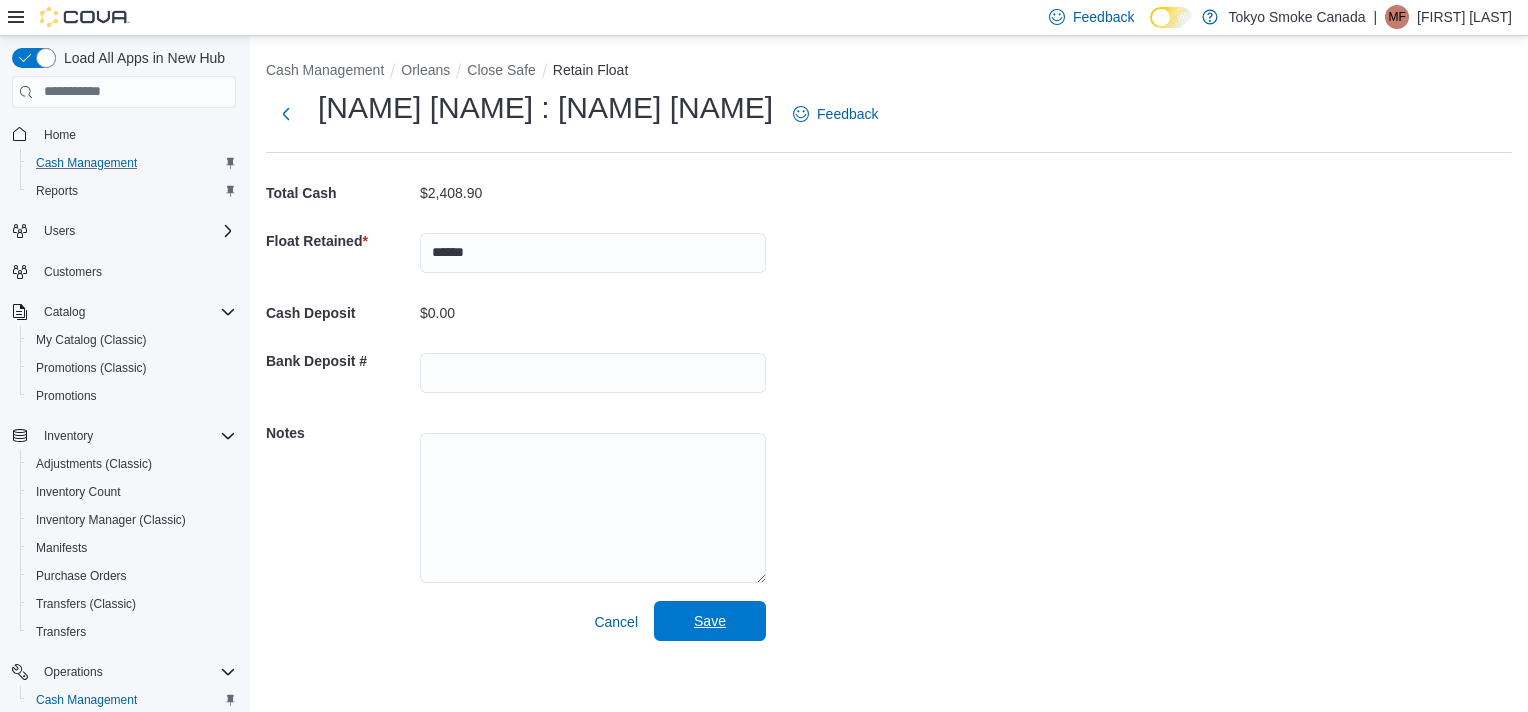 click on "Save" at bounding box center [710, 621] 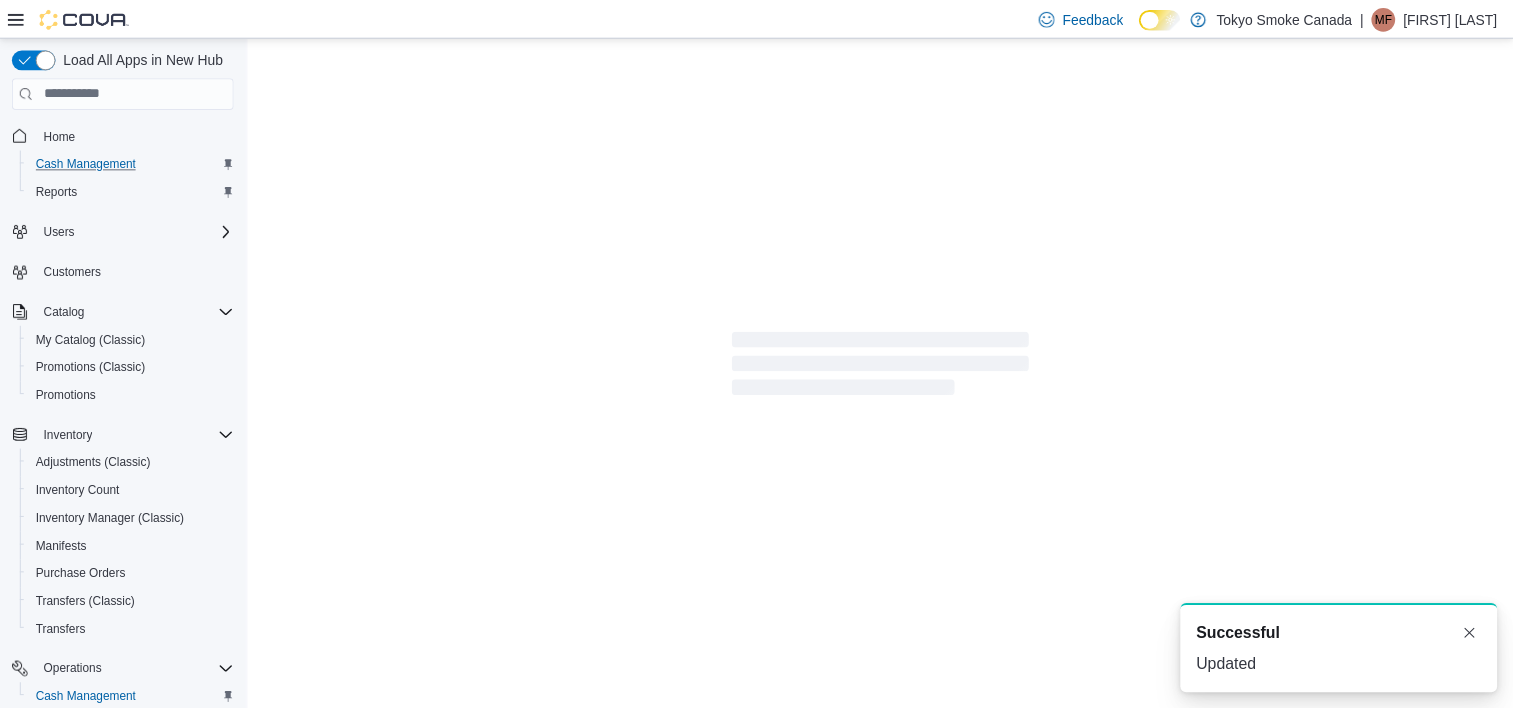 scroll, scrollTop: 0, scrollLeft: 0, axis: both 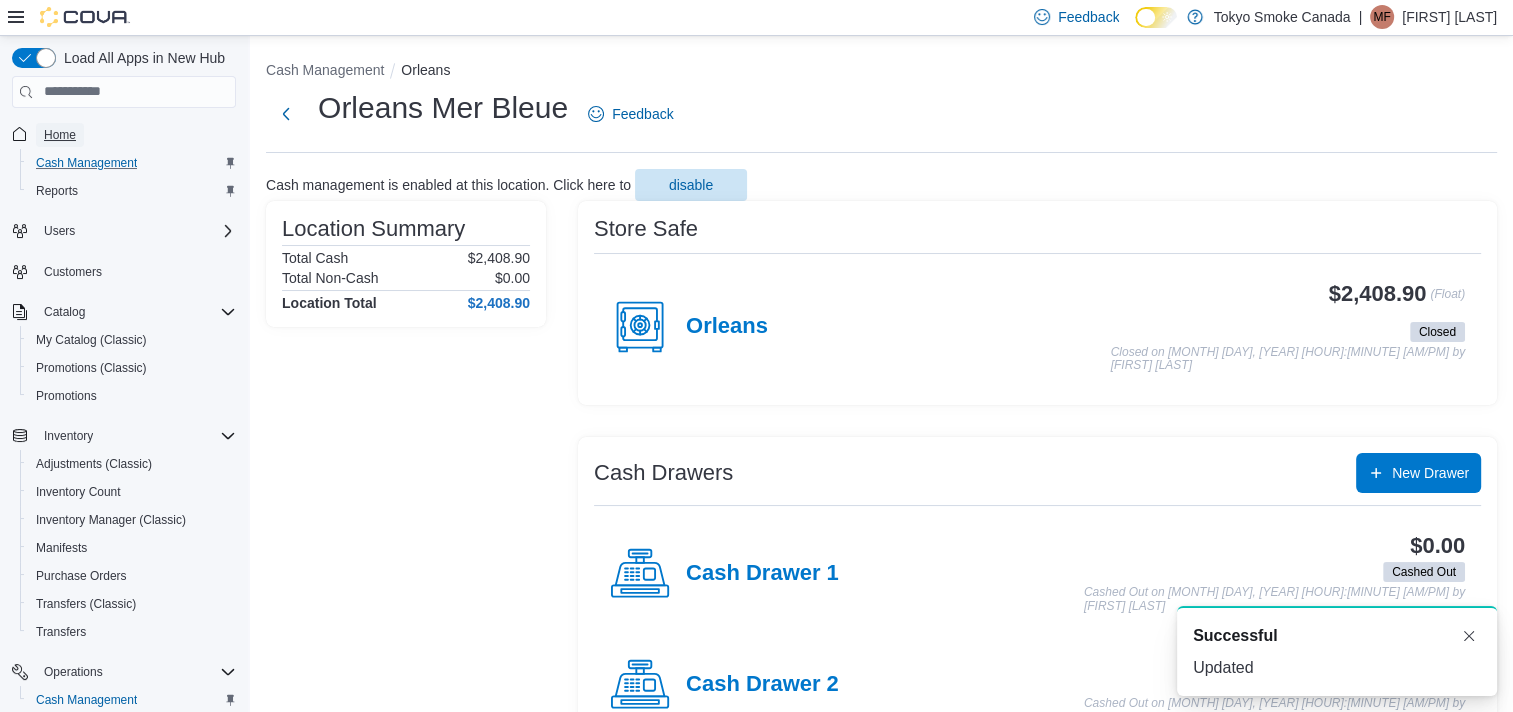 click on "Home" at bounding box center [60, 135] 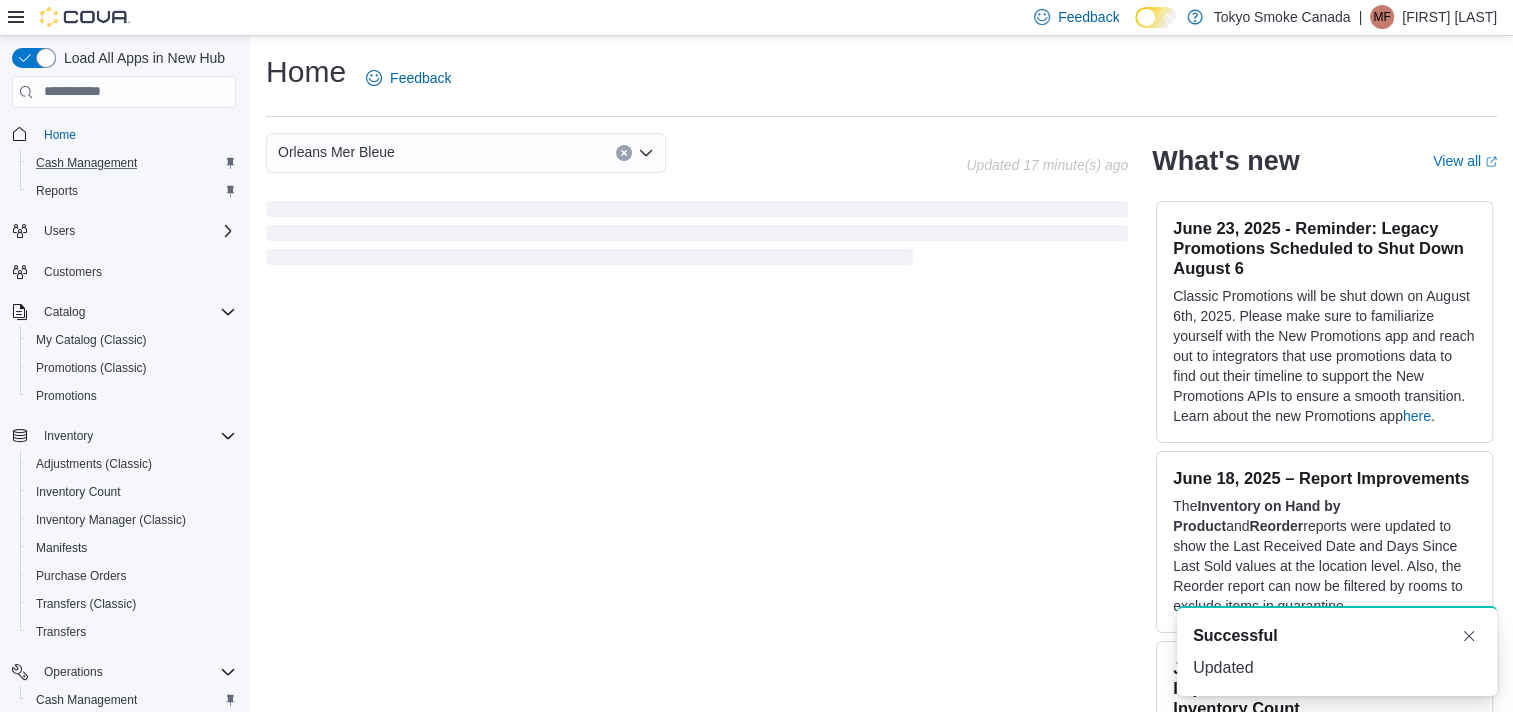click on "[FIRST] [LAST]" at bounding box center (1449, 17) 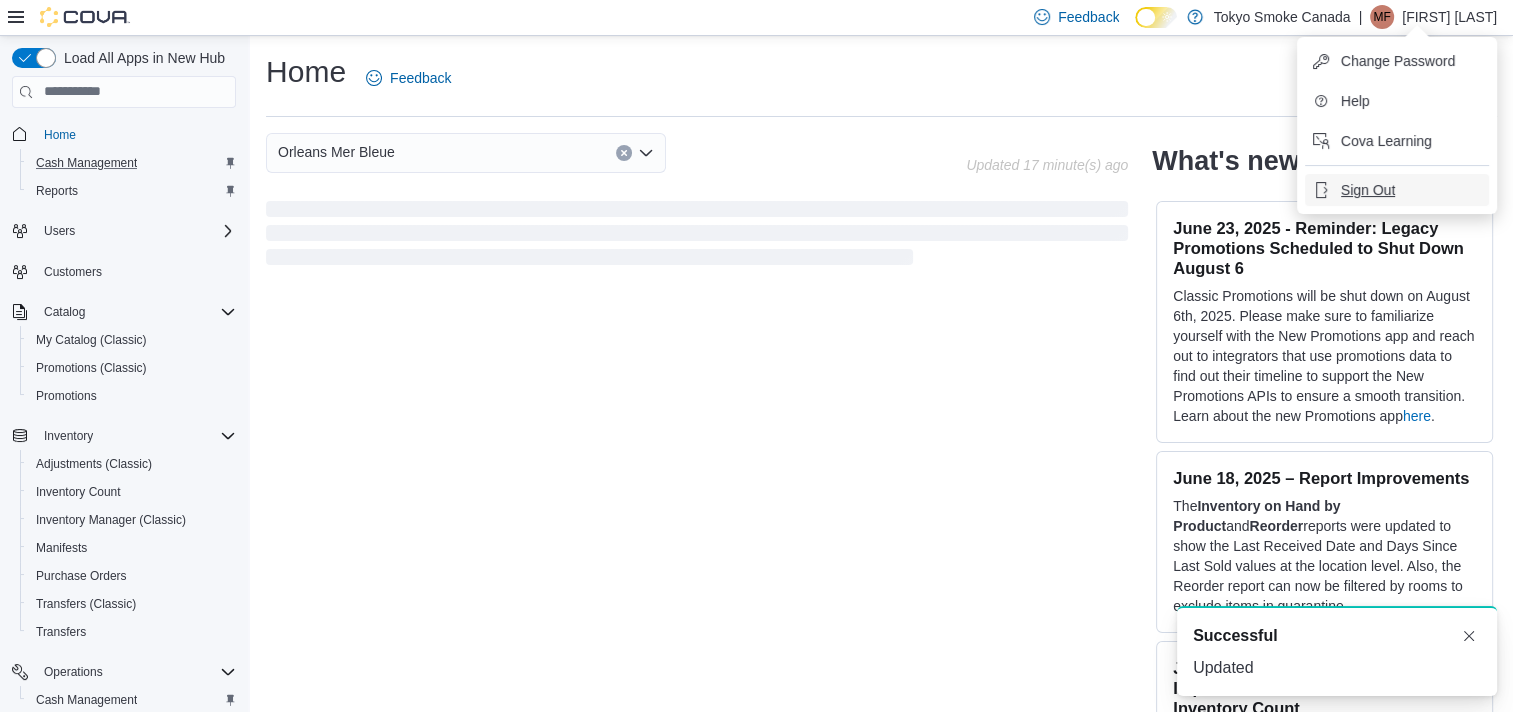 click on "Sign Out" at bounding box center [1368, 190] 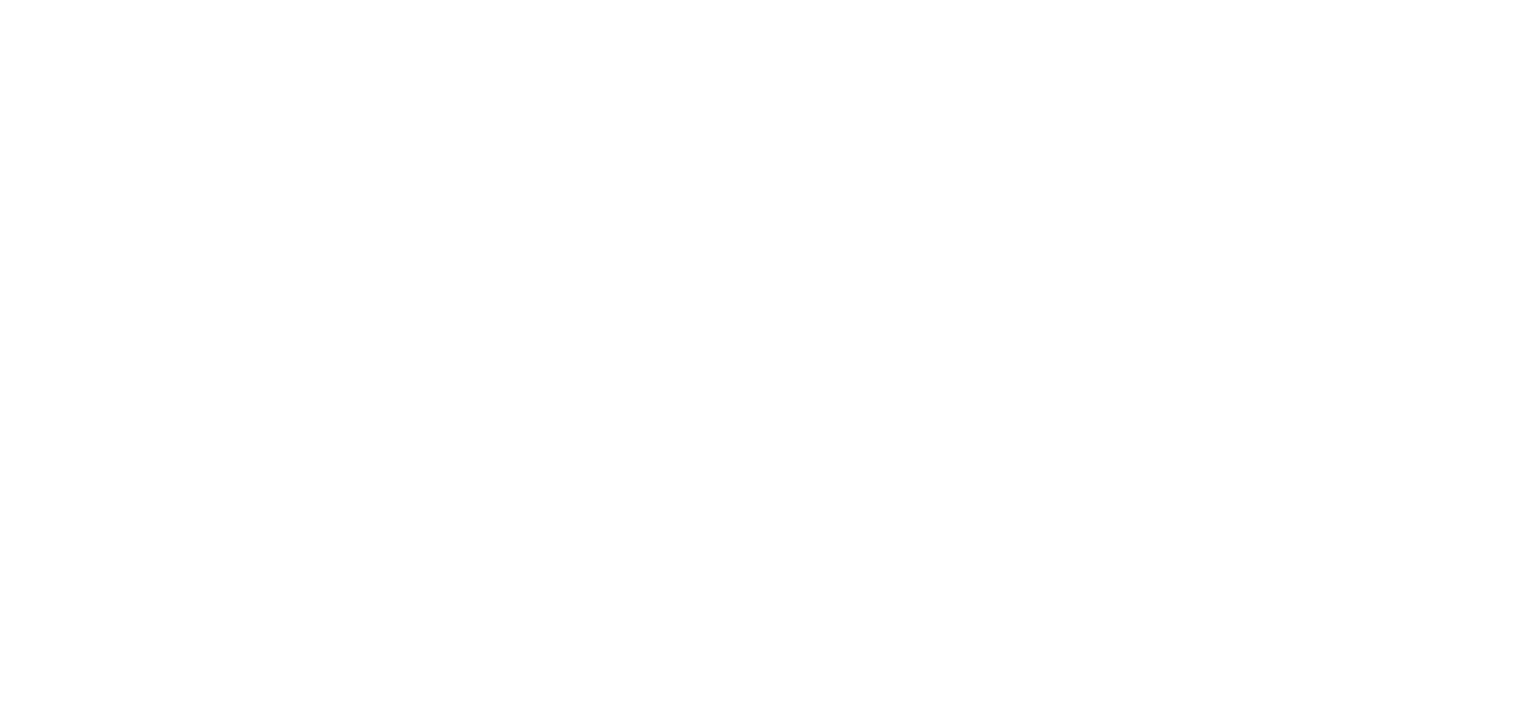 scroll, scrollTop: 0, scrollLeft: 0, axis: both 